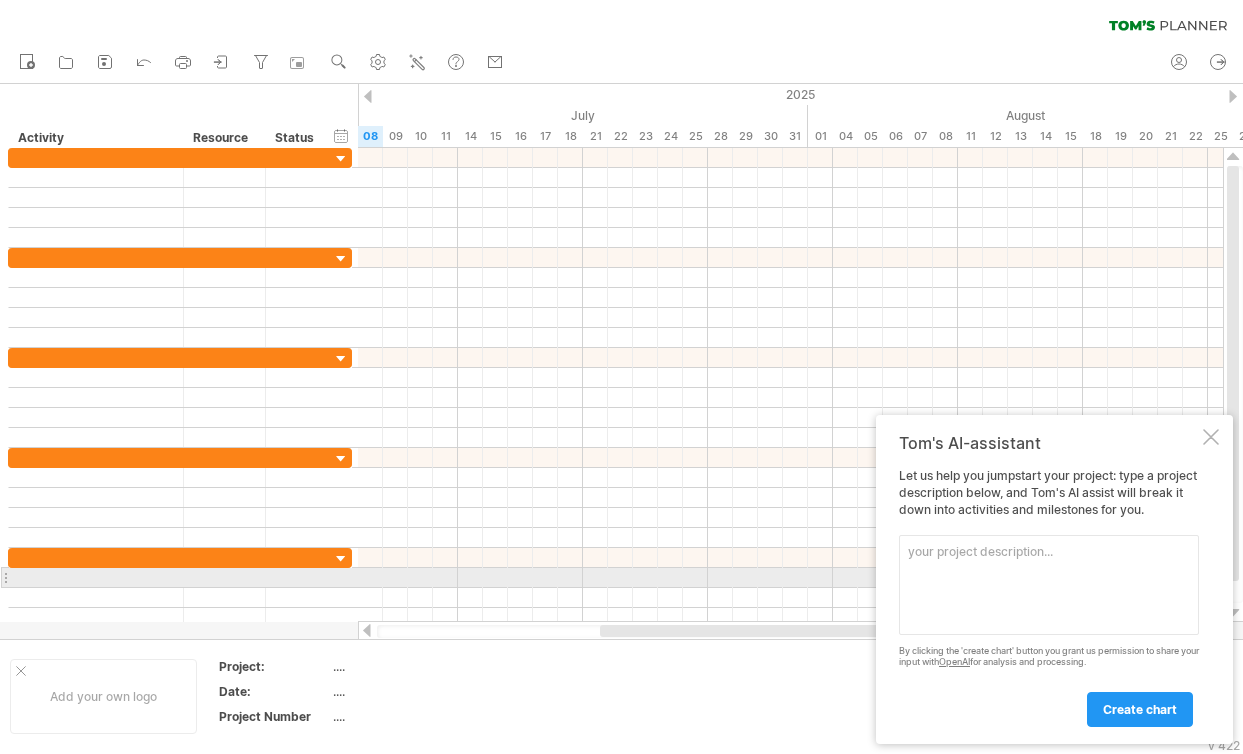 click at bounding box center (1049, 585) 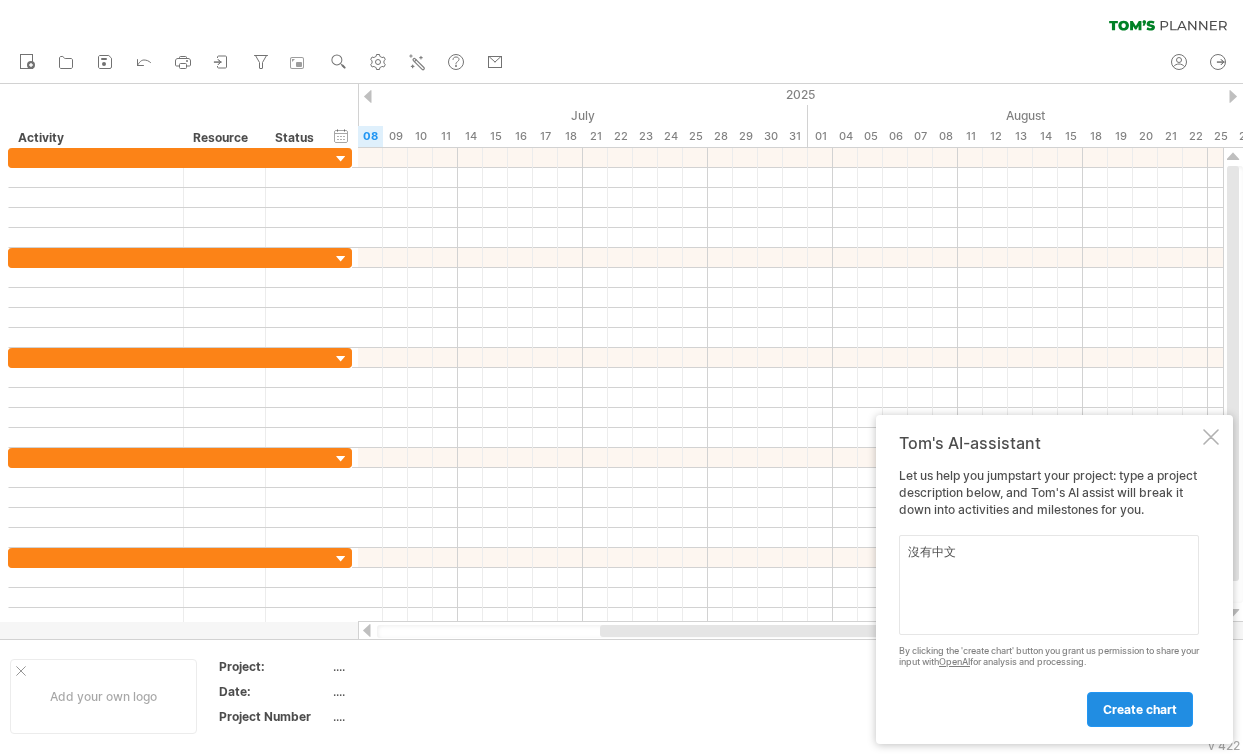 type on "沒有中文" 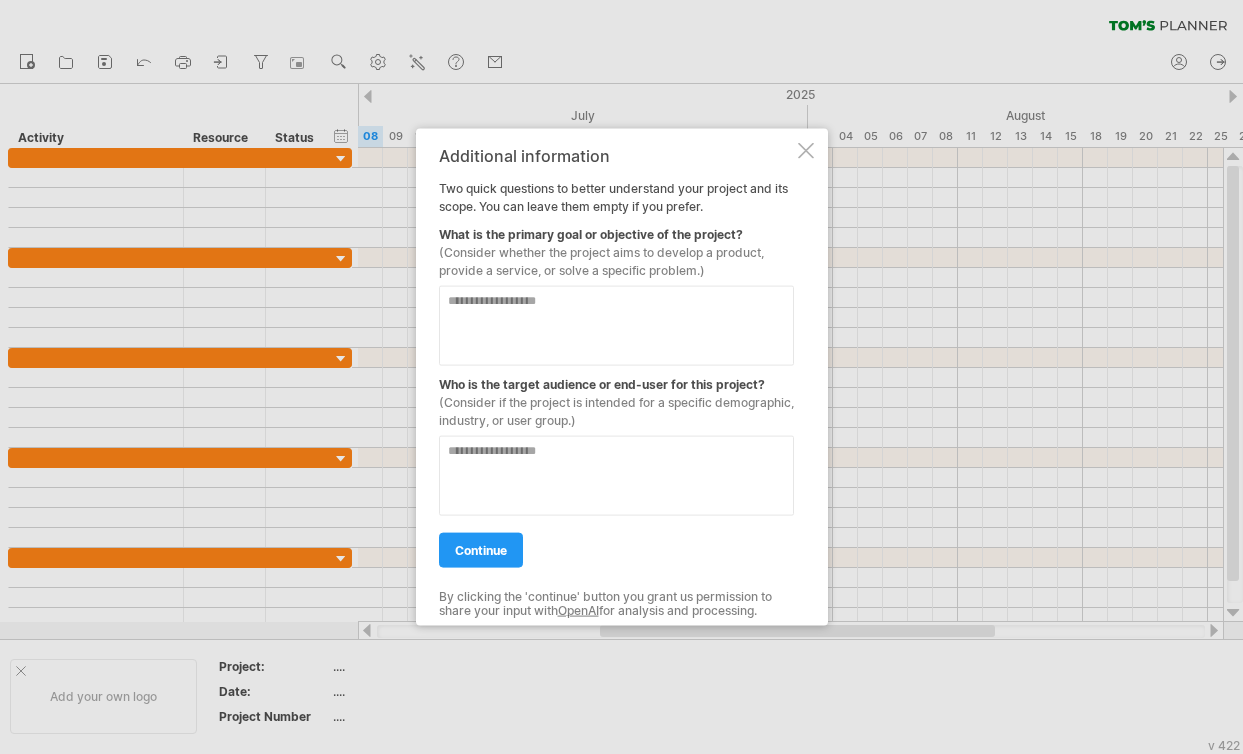 click at bounding box center [806, 151] 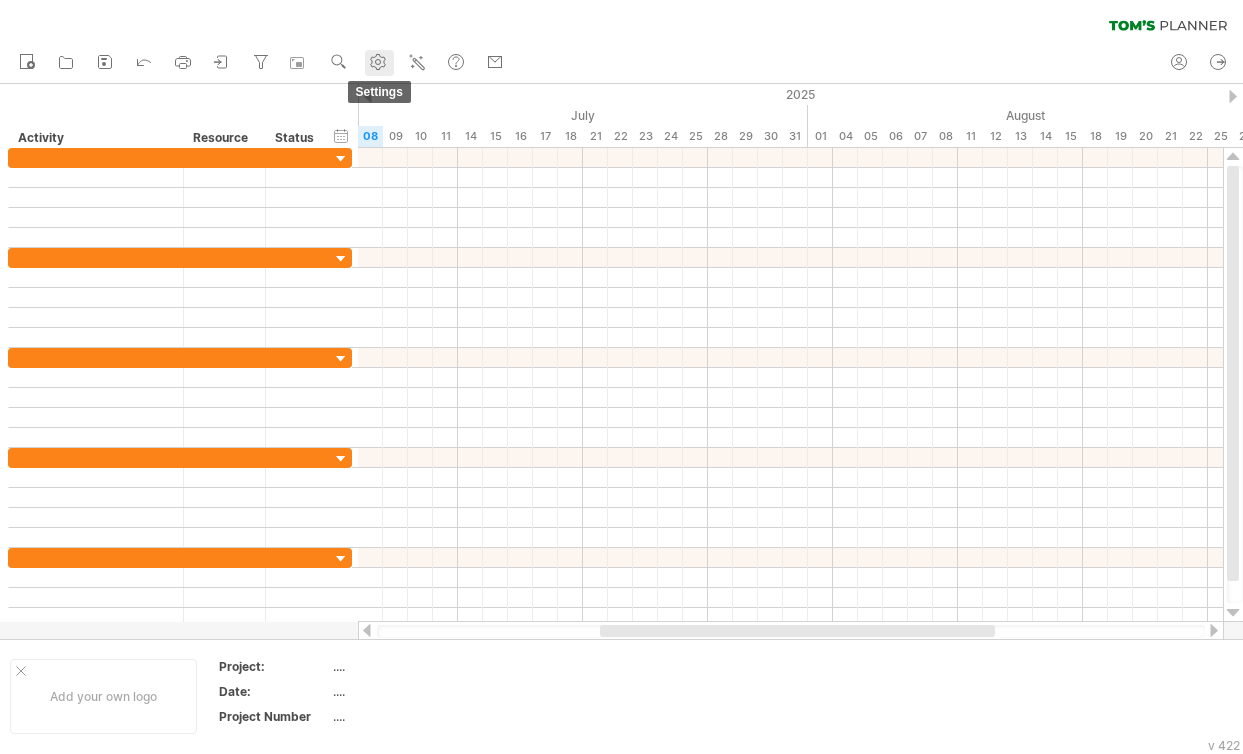 click at bounding box center (378, 62) 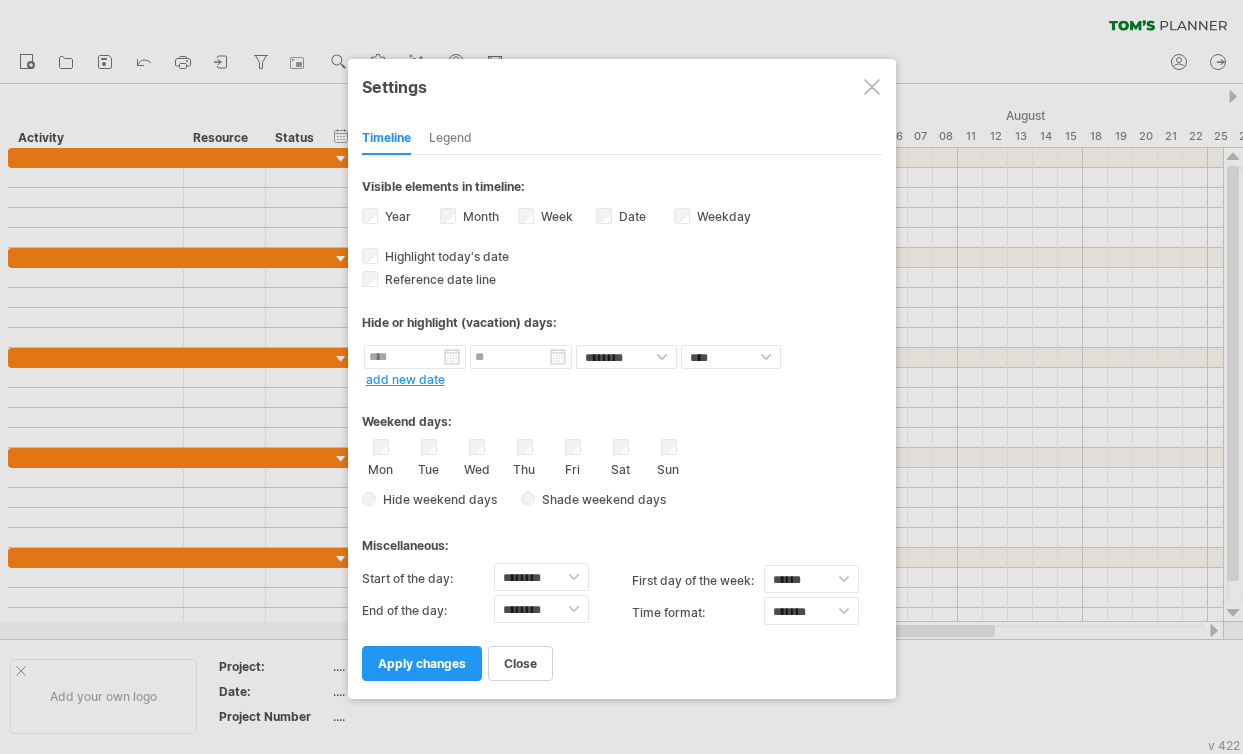 click on "close   apply changes" at bounding box center [622, 654] 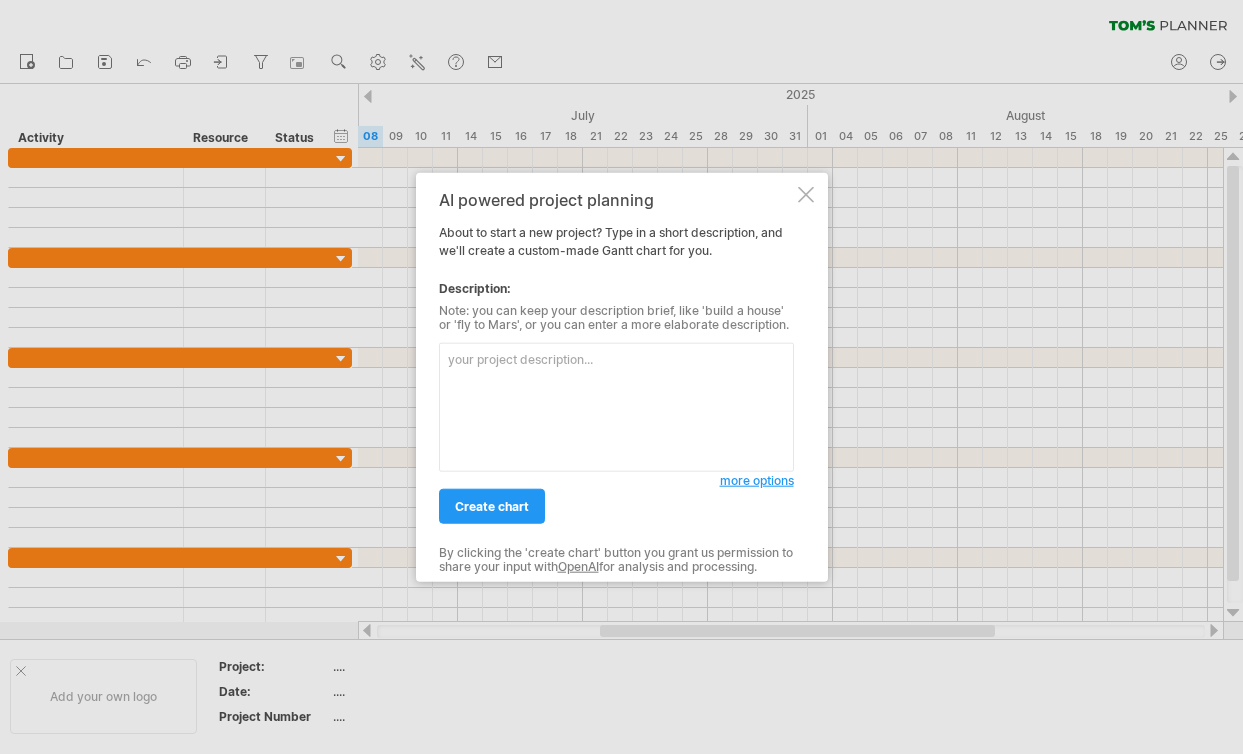 scroll, scrollTop: 0, scrollLeft: 0, axis: both 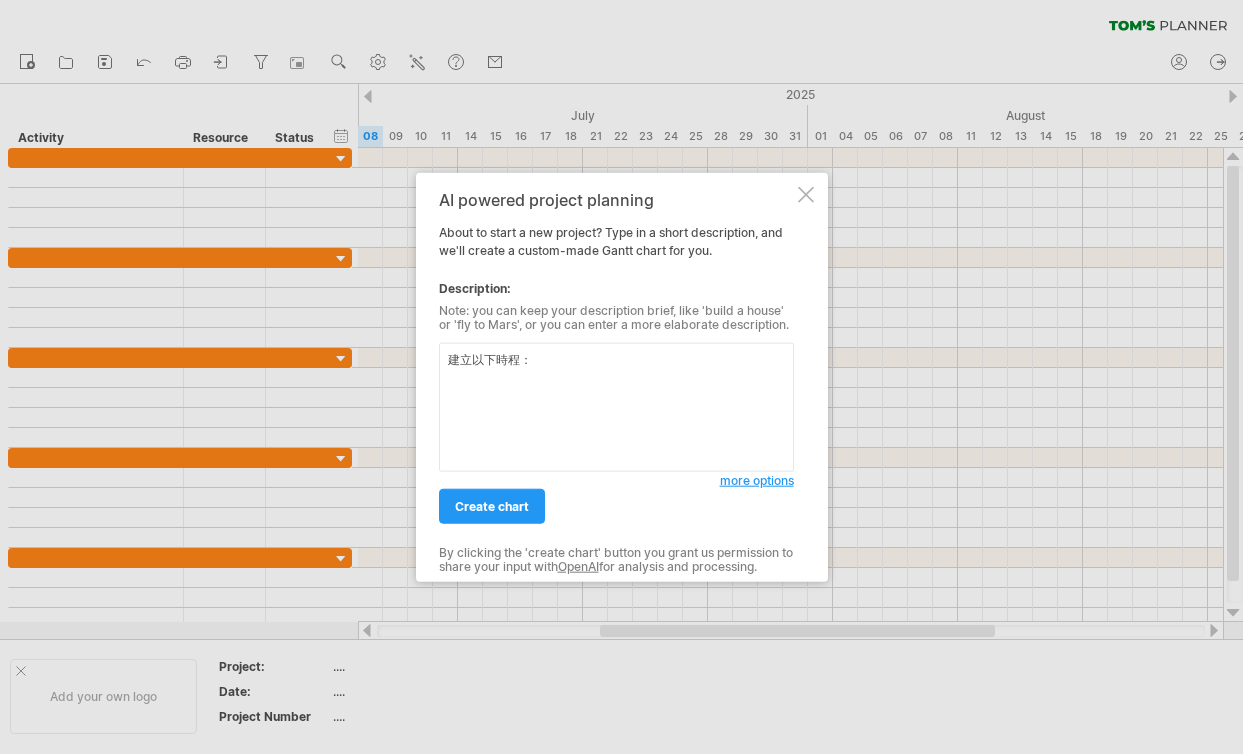 paste on "lo 	ip	do
si 	am	cons
adi 	e	s
doe	te	inci
ut/la	et	dolo
magn	ali	en
admi	ven	"quisnostru
exercitat
5/55 ul8:05-88:01"
labo	ni	aliquipexeacommodocon/duisaute
irur	in3	repr-5330voluptatevelitesse
ci8	fugi-nullaparia、excep
si3	occa-cupidatatnonp
su9	culp-quiofficiadeserun
mo5	anim-idestlaborump—und、omnisi
na8	erro-voluptatemaccusantium
do4	laud-totamremaperiameaqueipsaq
ab1	illo-inventoreveri
qu3	arch-beataevITaedictaexplicab
ne	en	ipsamquiavo
asp
aut
od	fu	conseq..." 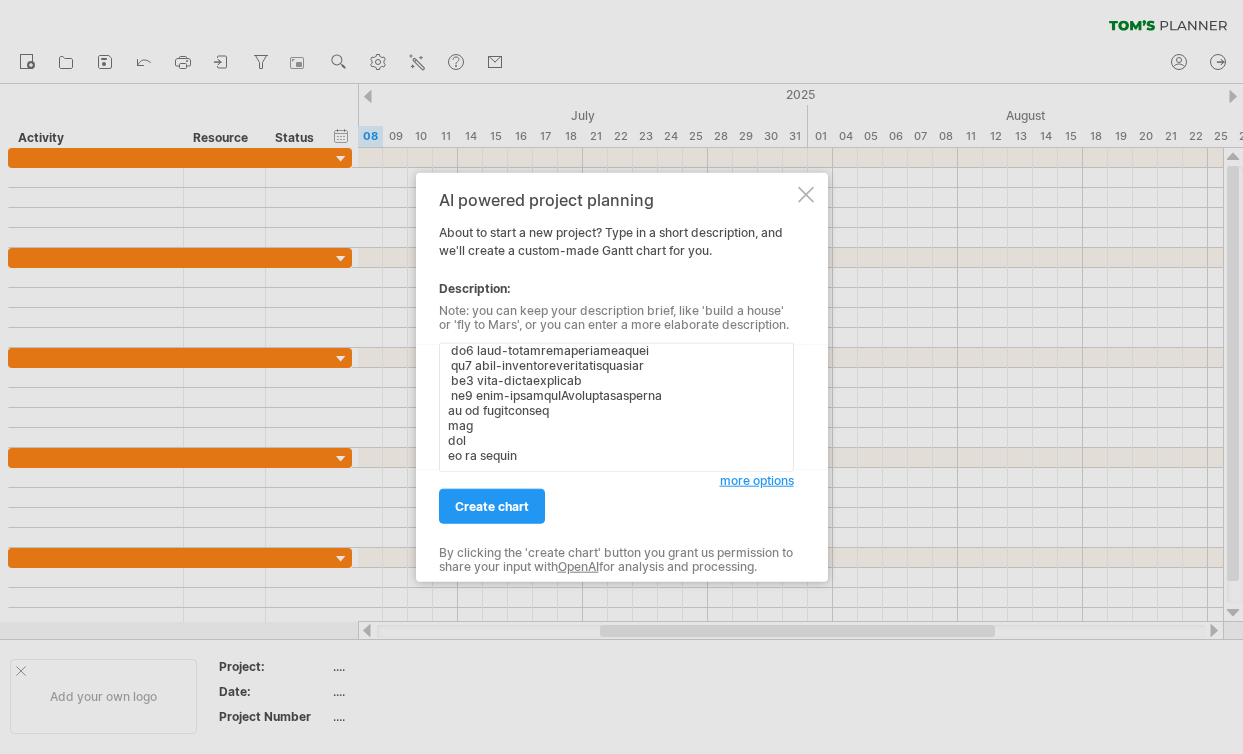 scroll, scrollTop: 382, scrollLeft: 0, axis: vertical 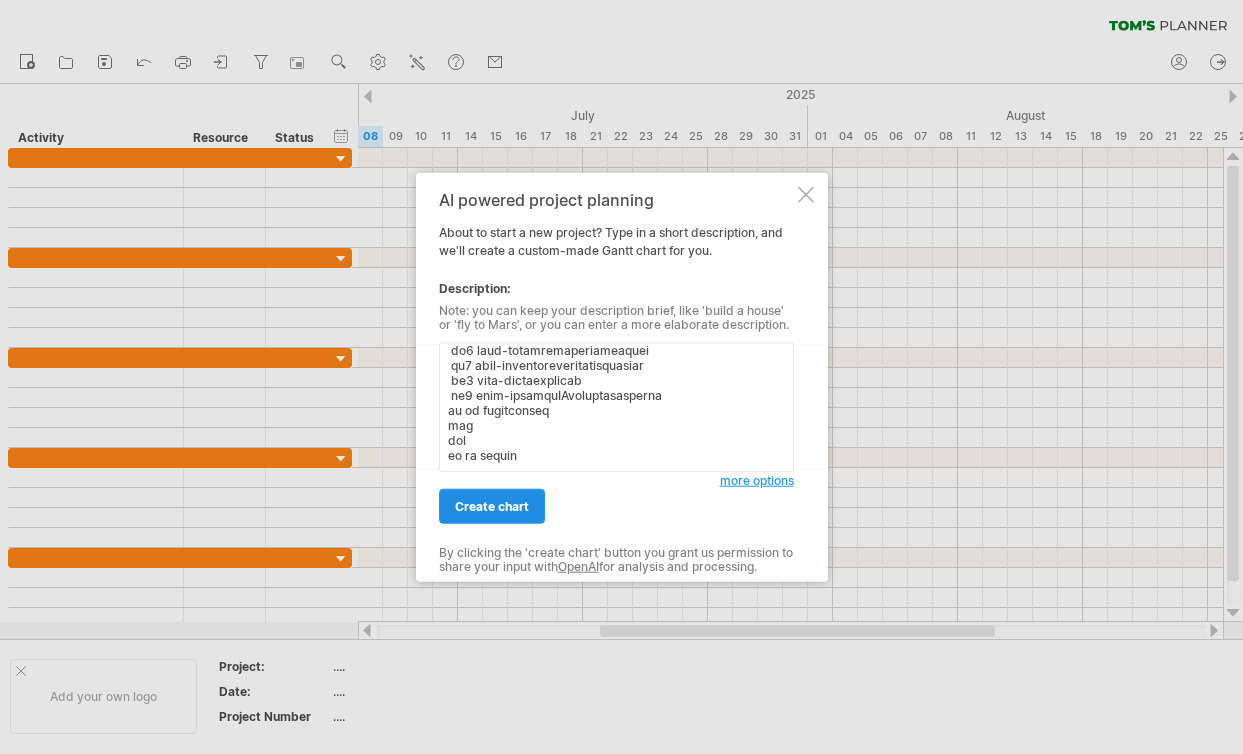type on "loremi：
do  si am
co  ad elit
sed  d e
tem in utla
et/do ma aliq
enim adm ve
quis nos "exercitati
ullamcola
1/43 ni9:65-98:26"
aliq ex eacommodoconsequatdui/auteirur
inre vo4 veli-2710essecillumfugiatnu
pa0 exce-sintoccaec、cupid
no6 proi-suntculpaquio
de2 moll-animidestlaborump
un5 omni-istenatuserro—vol、accusa
do6 laud-totamremaperiameaquei
qu4 abil-inventoreveritatisquasiar
be1 vita-dictaexplicab
ne7 enim-ipsamquIAvoluptasasperna
au od fugitconseq
mag
dol
eo ra sequin..." 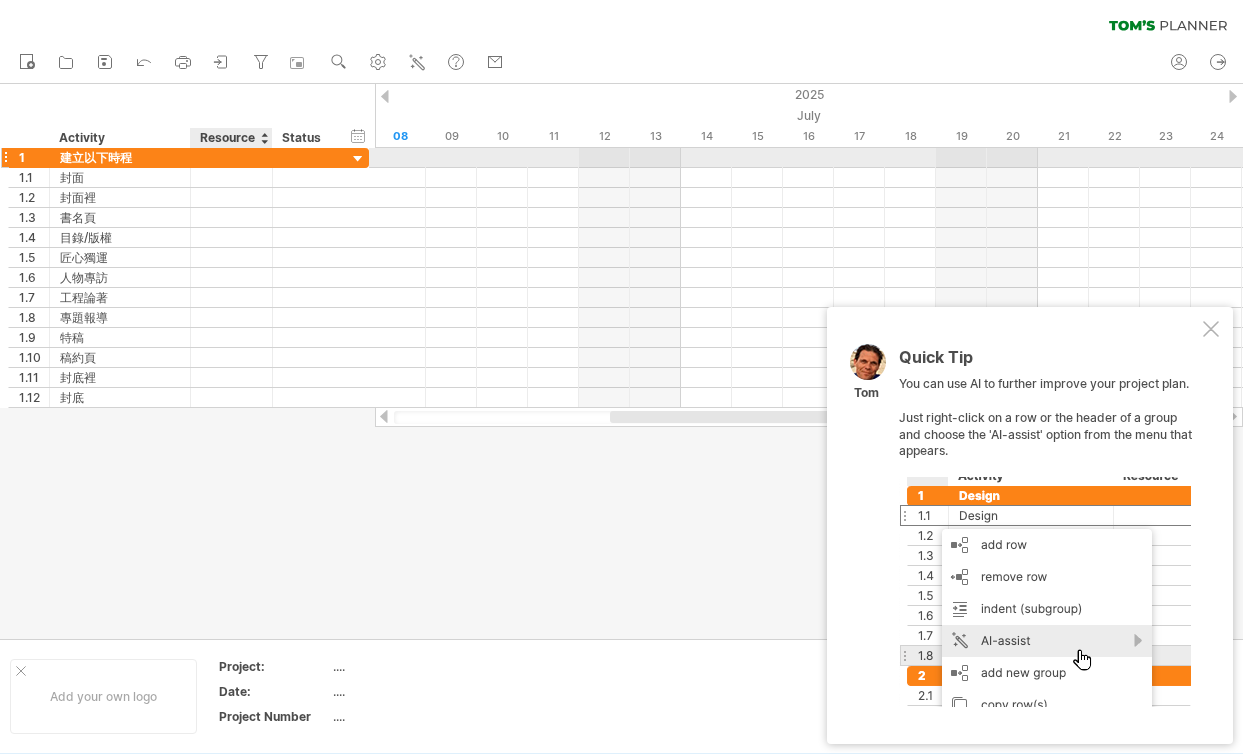 click at bounding box center (120, 157) 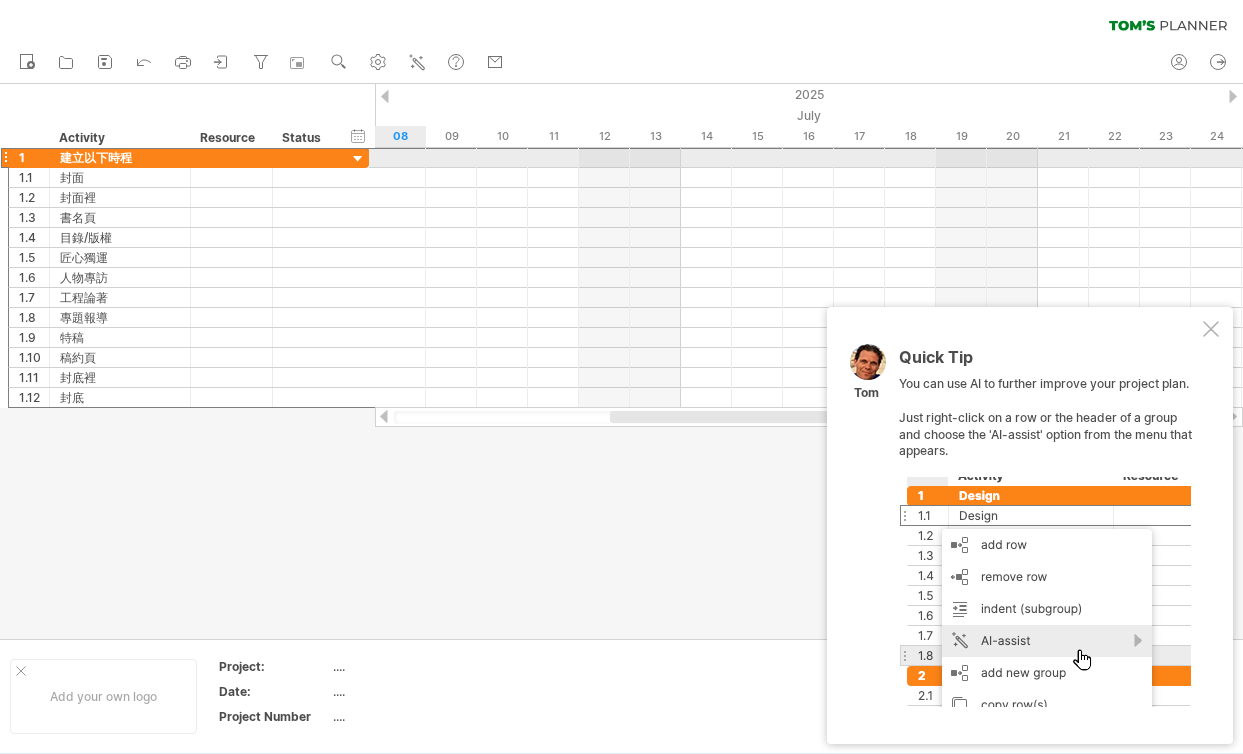 click at bounding box center (358, 159) 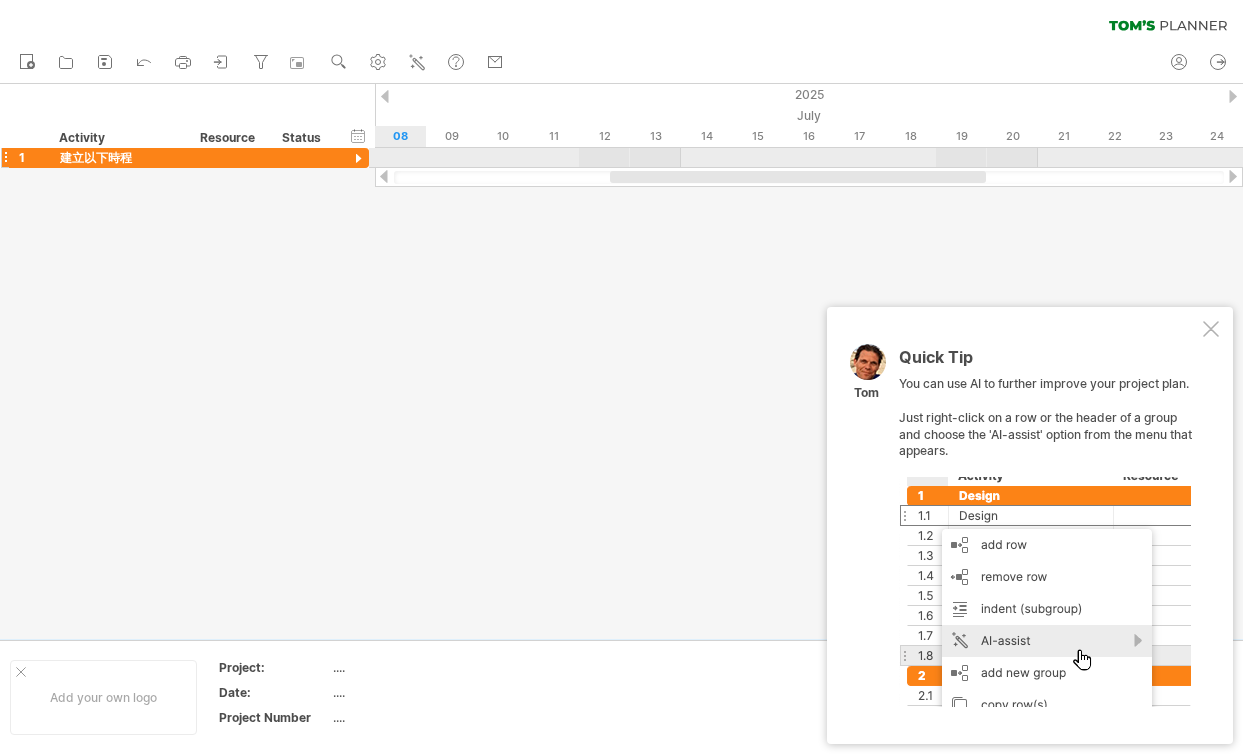click at bounding box center [358, 159] 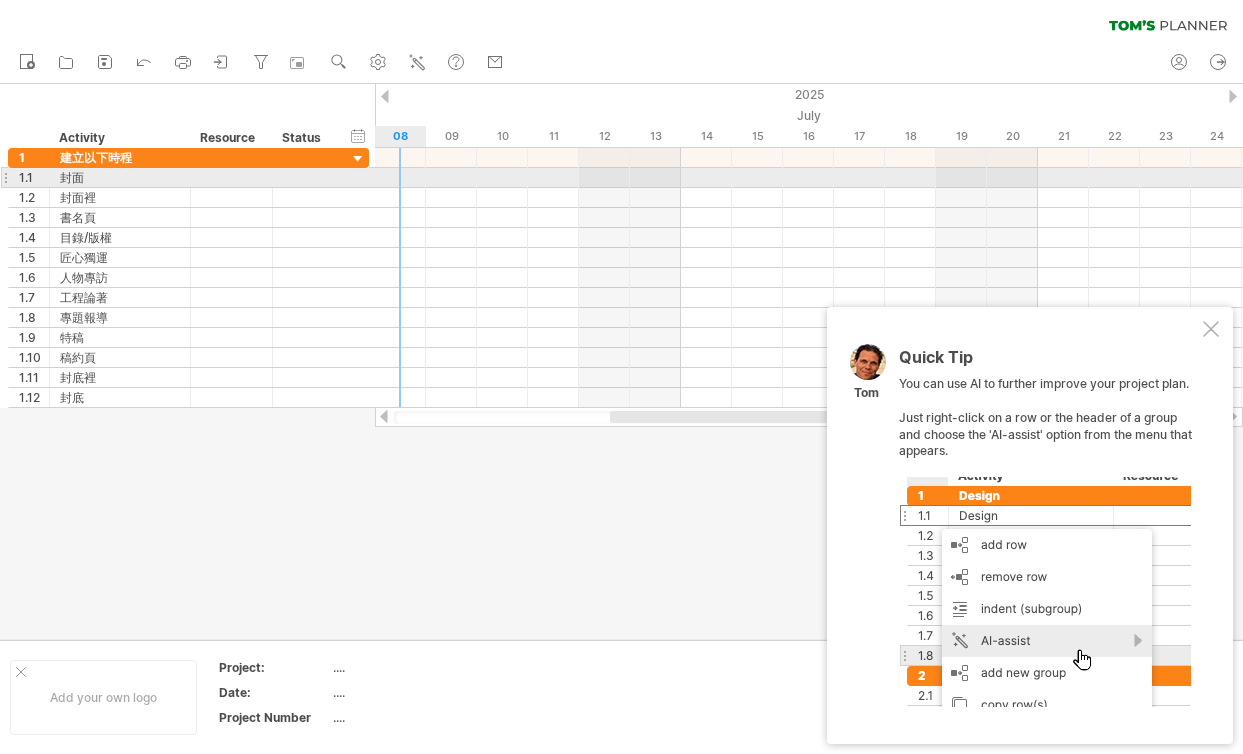 click at bounding box center [809, 178] 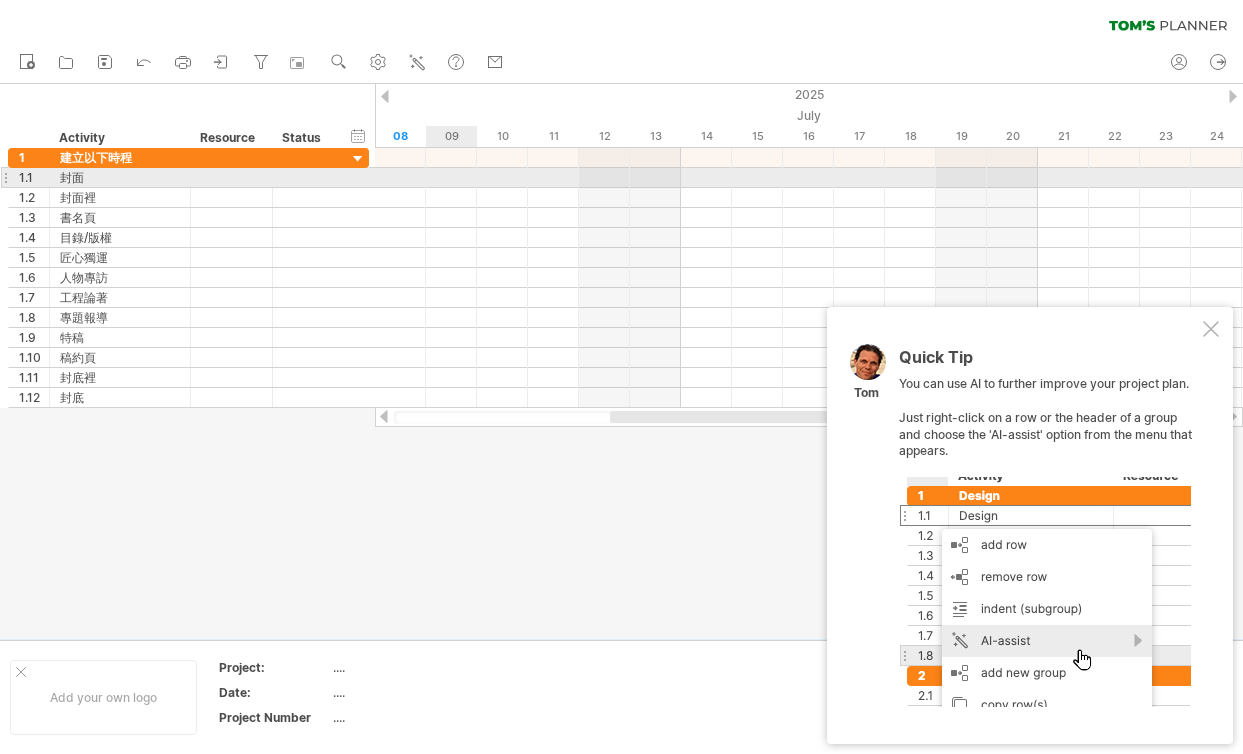 click at bounding box center [809, 178] 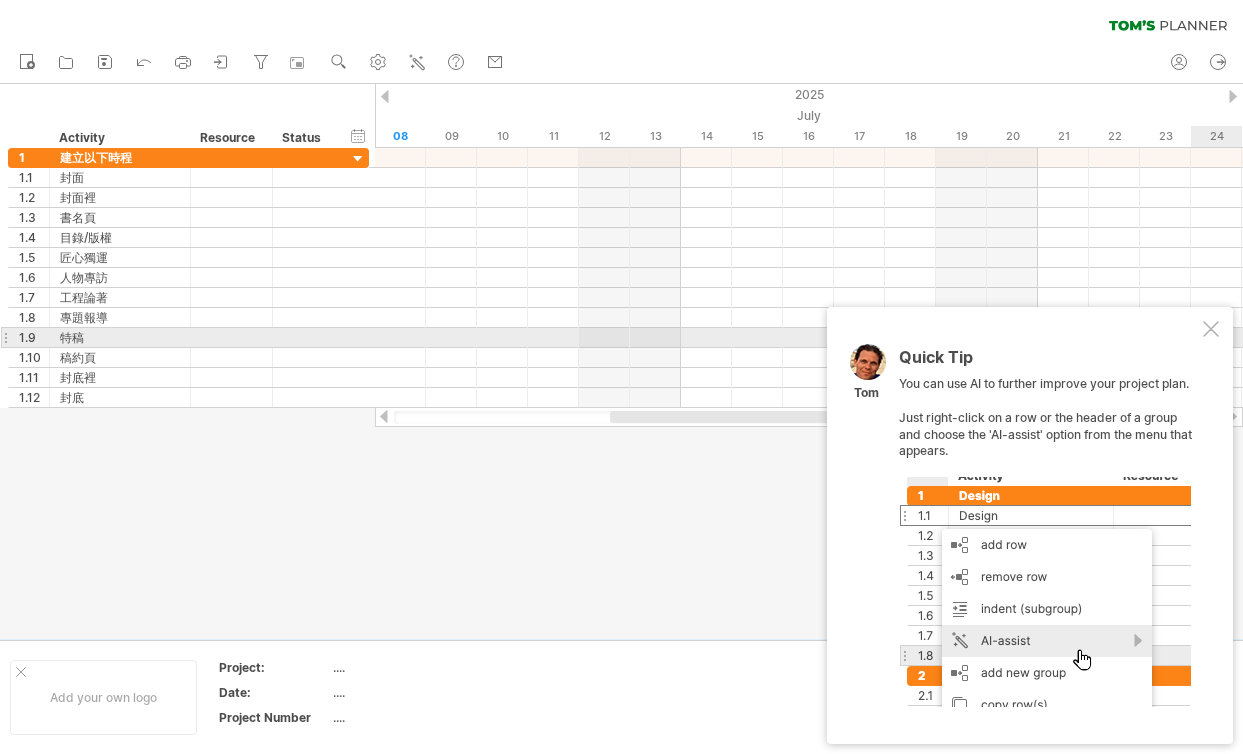 click at bounding box center (1211, 329) 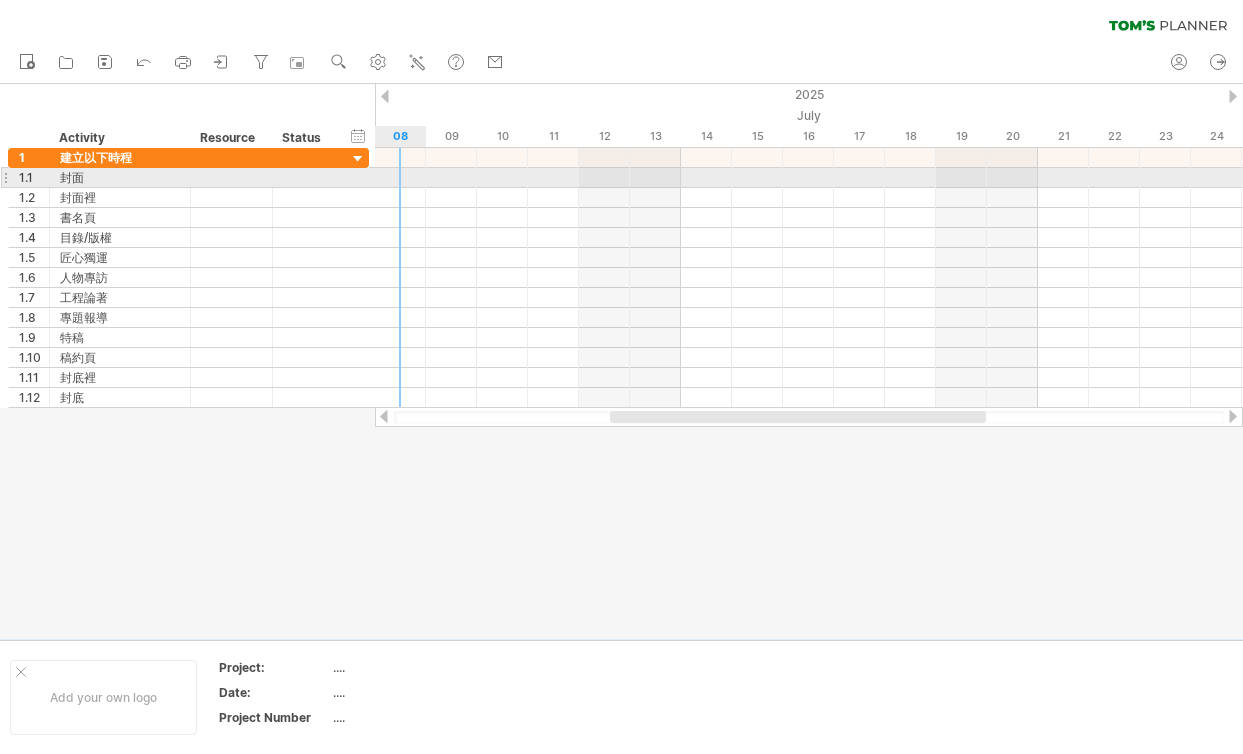 click at bounding box center (809, 178) 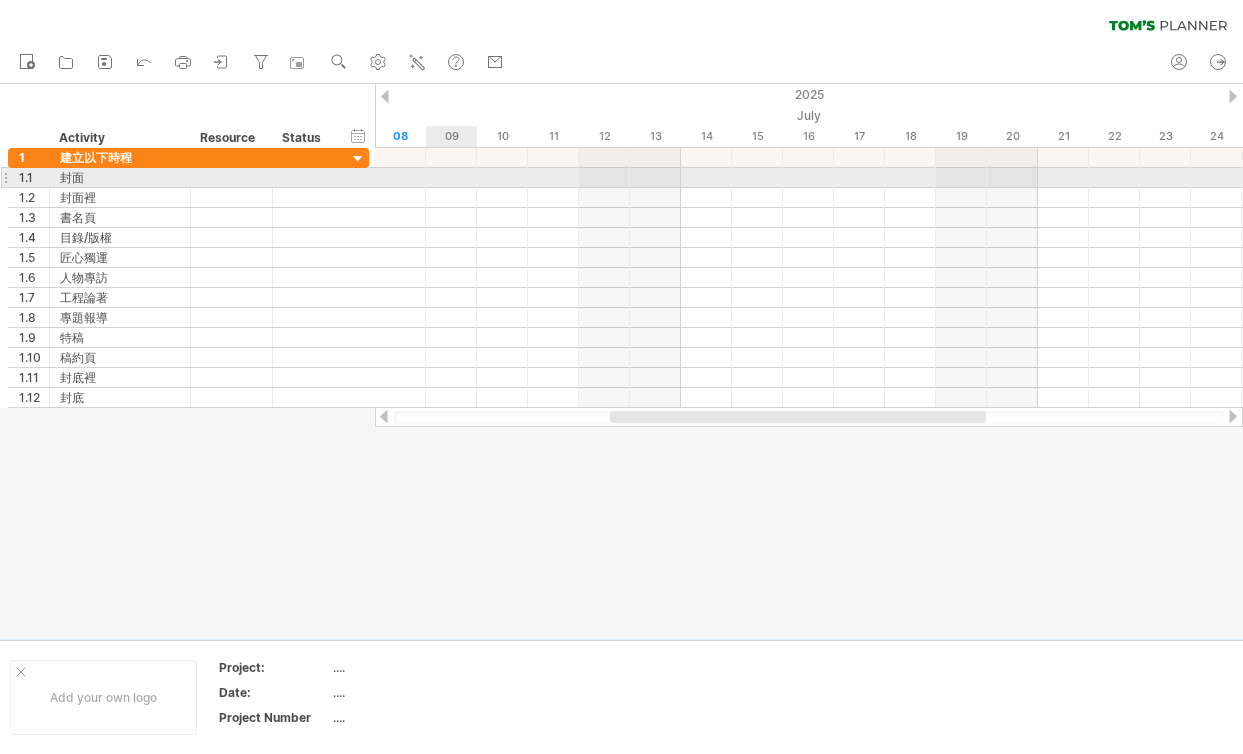 click at bounding box center (809, 178) 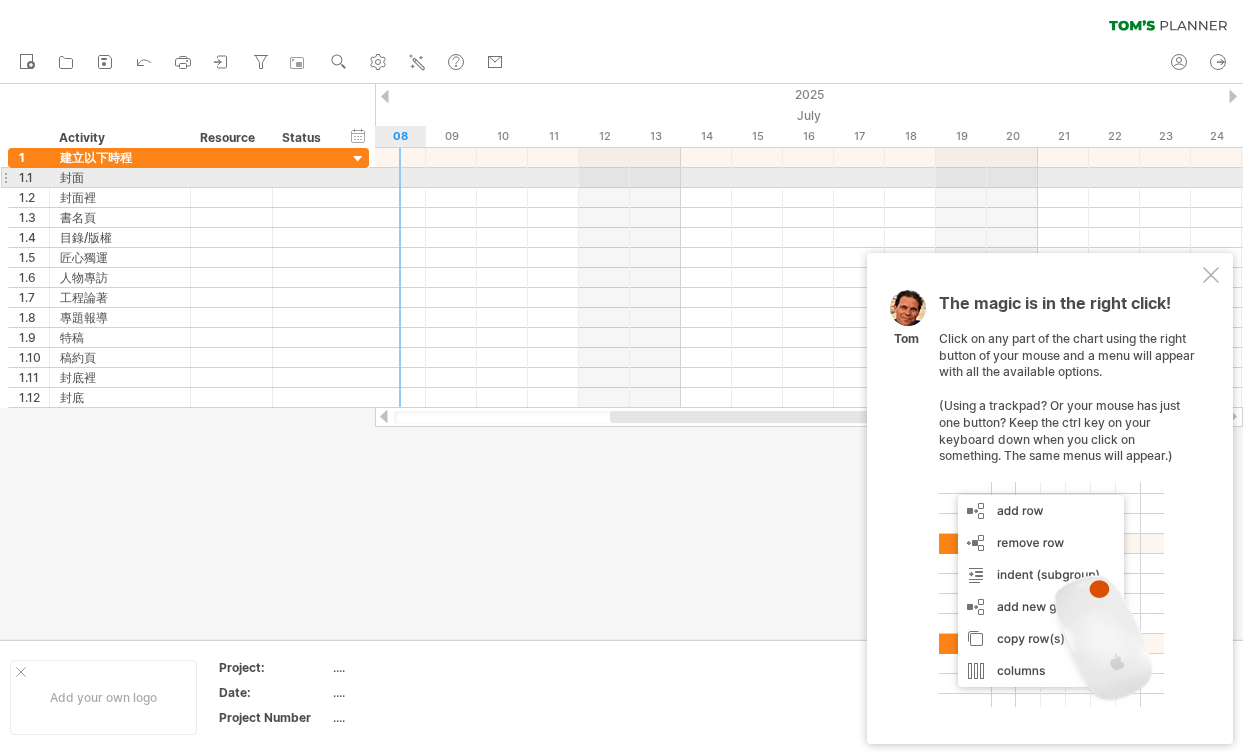 click at bounding box center [809, 178] 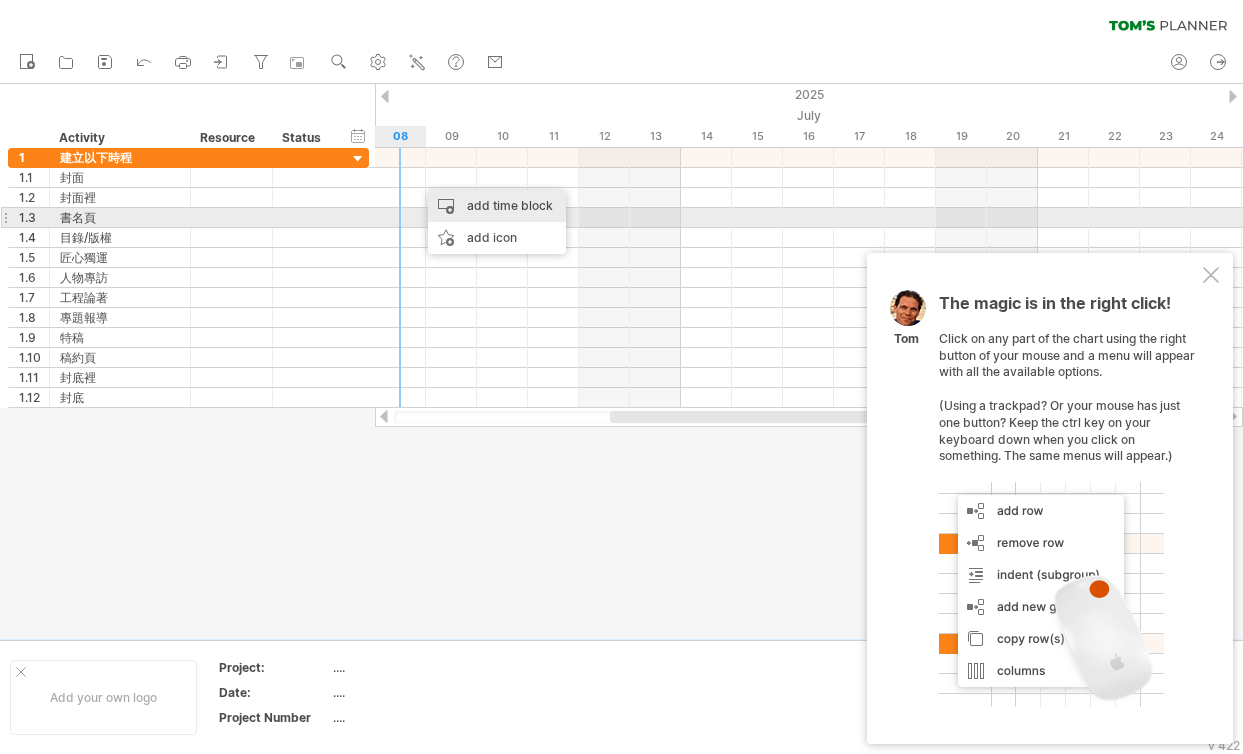 click on "add time block" at bounding box center (497, 206) 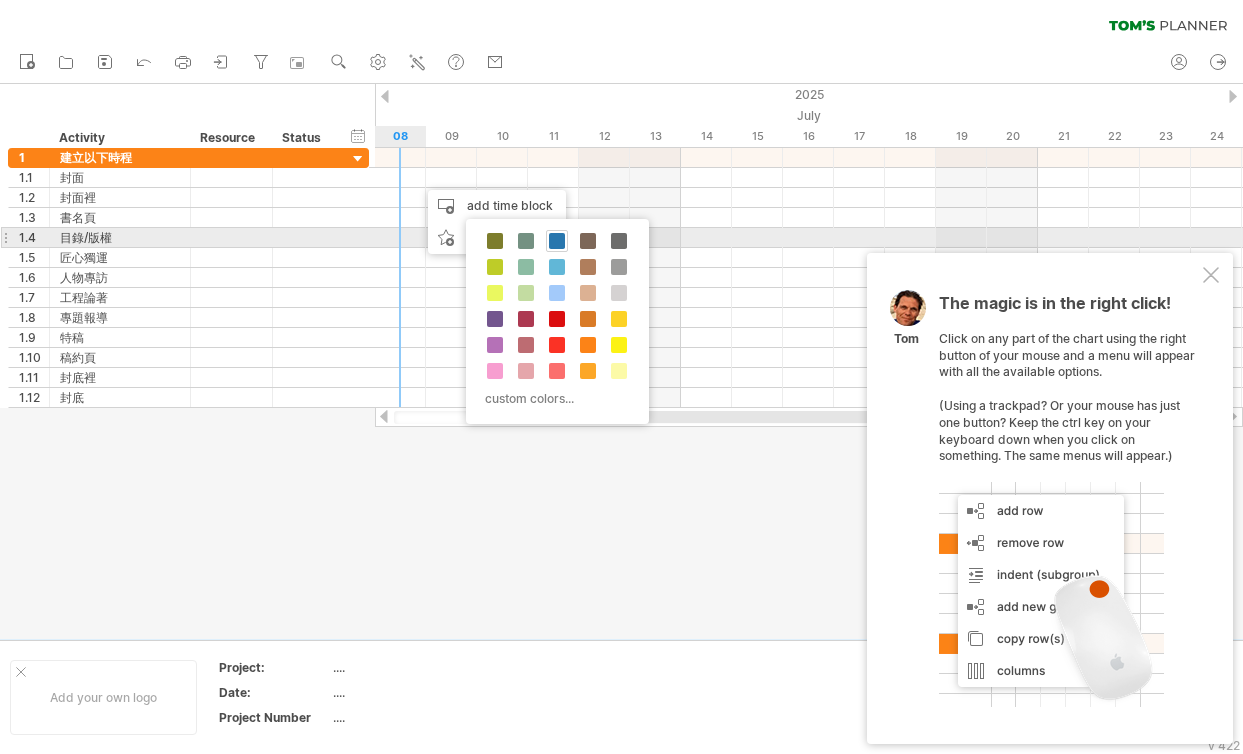 click at bounding box center (557, 241) 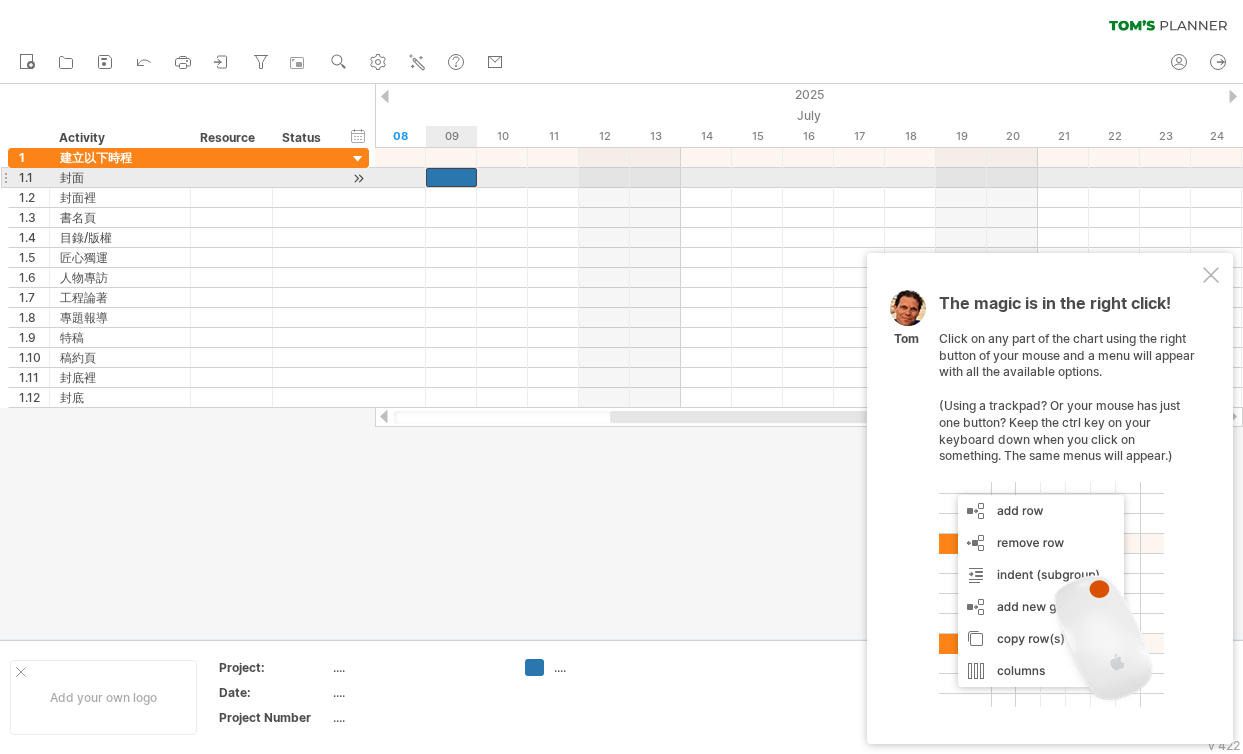 click at bounding box center (451, 177) 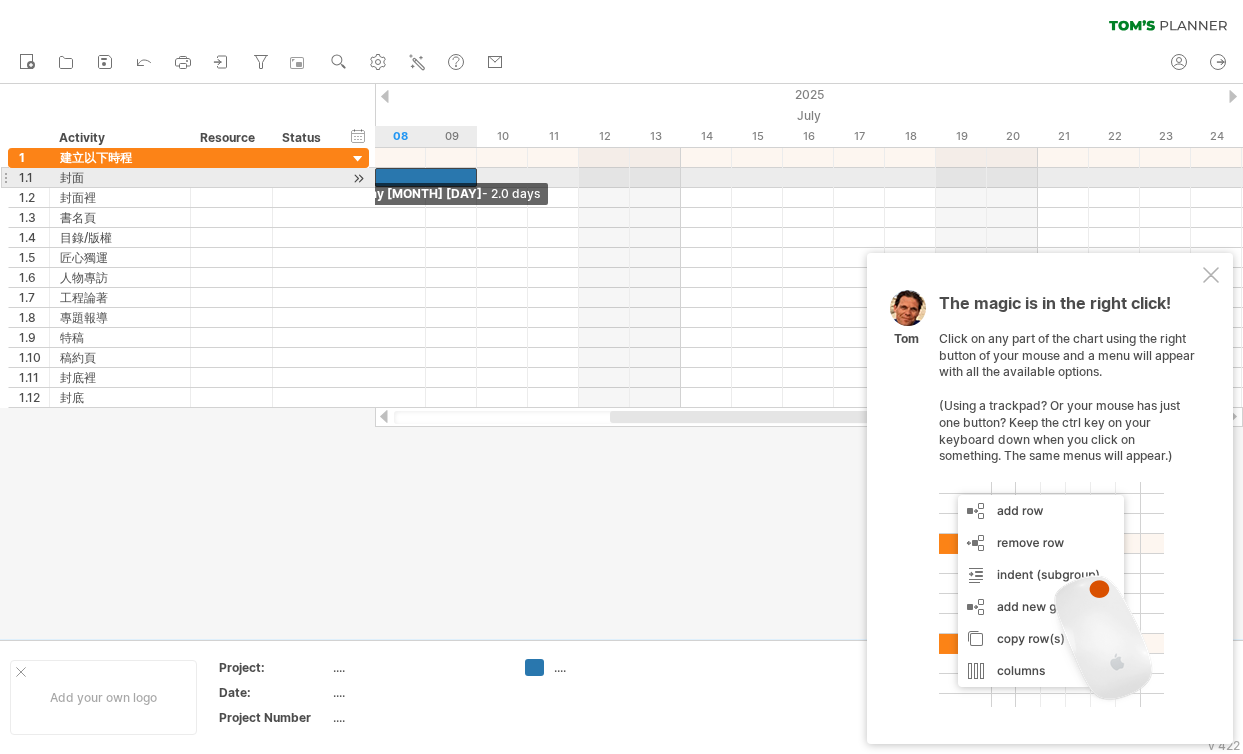 drag, startPoint x: 426, startPoint y: 177, endPoint x: 382, endPoint y: 177, distance: 44 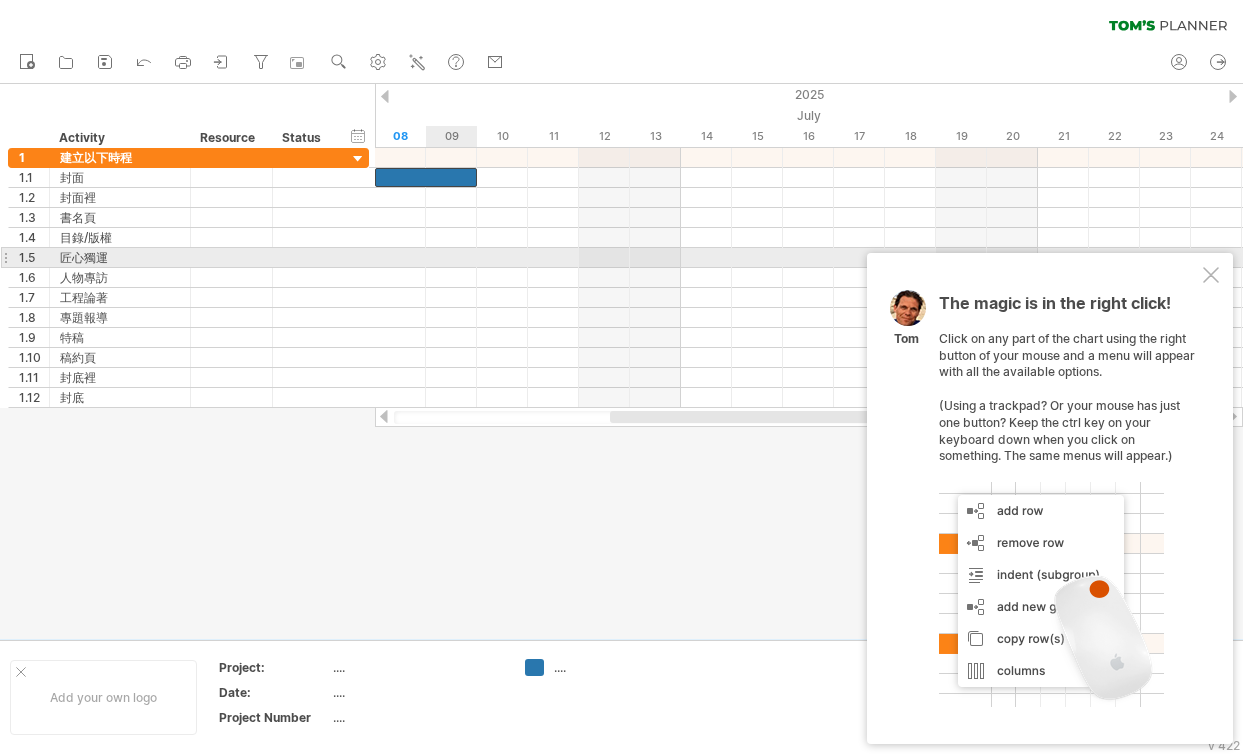 click at bounding box center [809, 258] 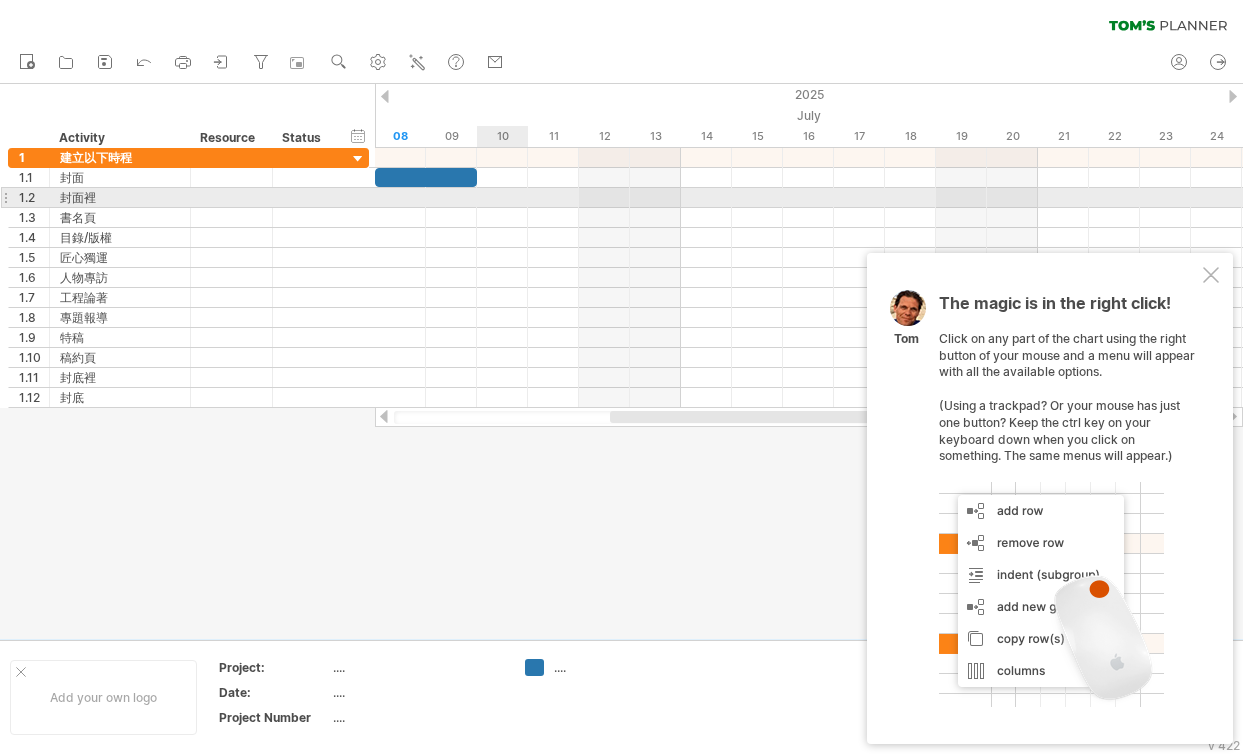 click at bounding box center (809, 198) 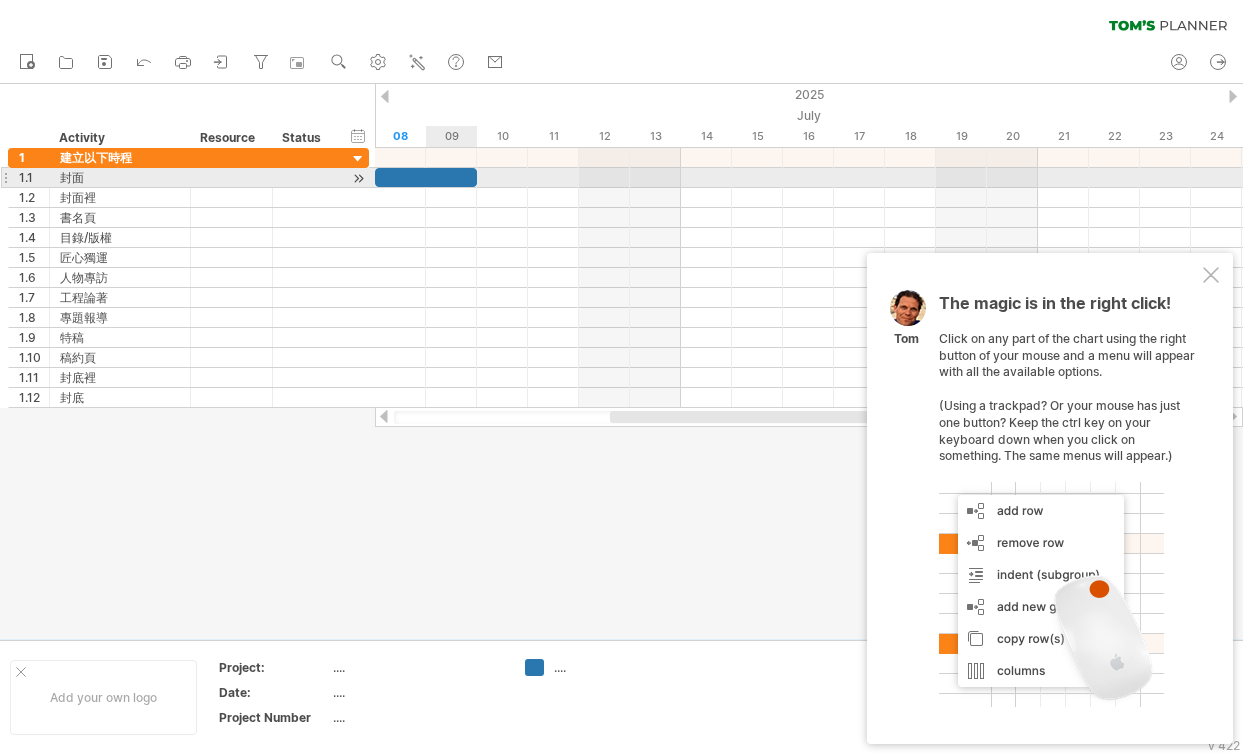 click at bounding box center (426, 177) 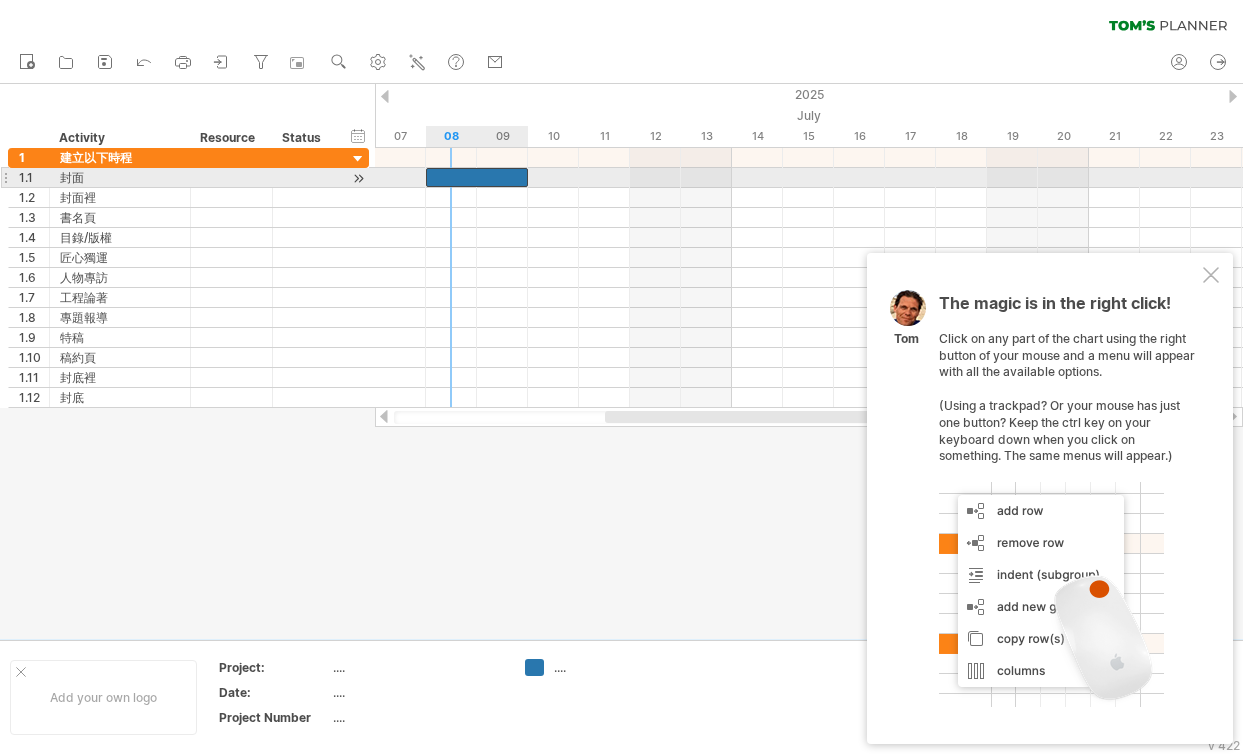 click at bounding box center [477, 177] 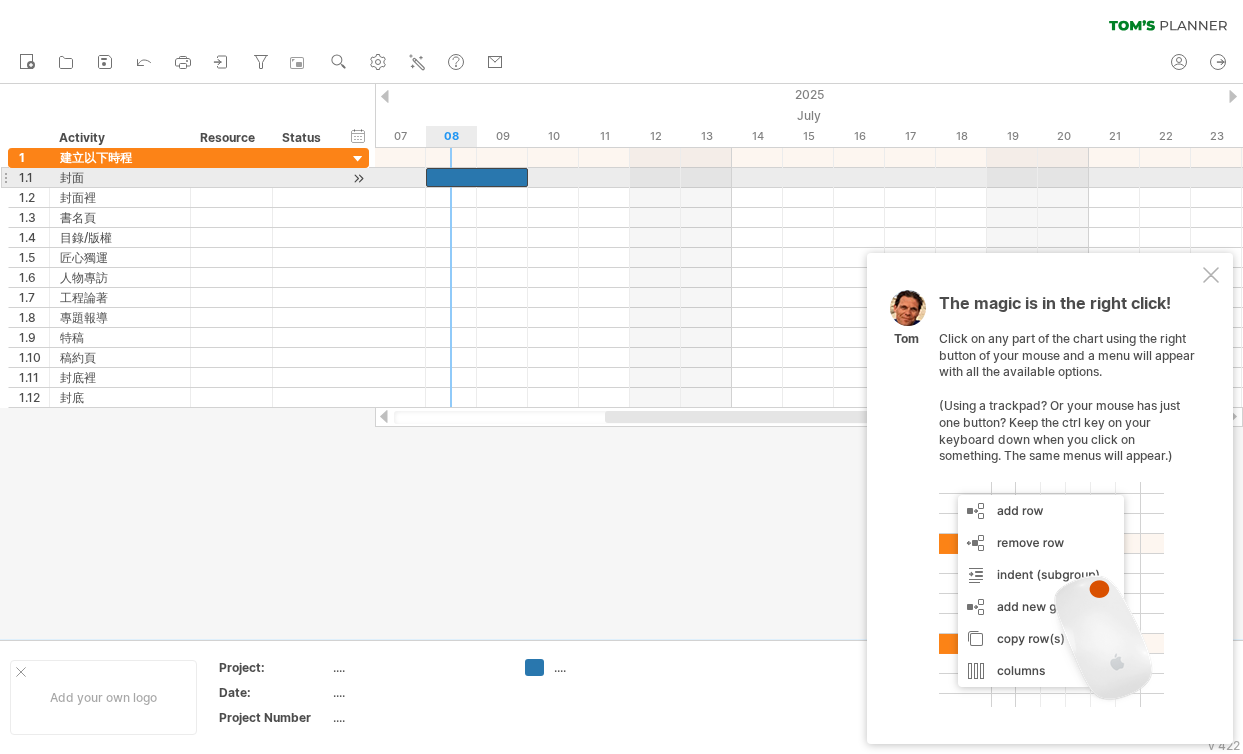 click at bounding box center (477, 177) 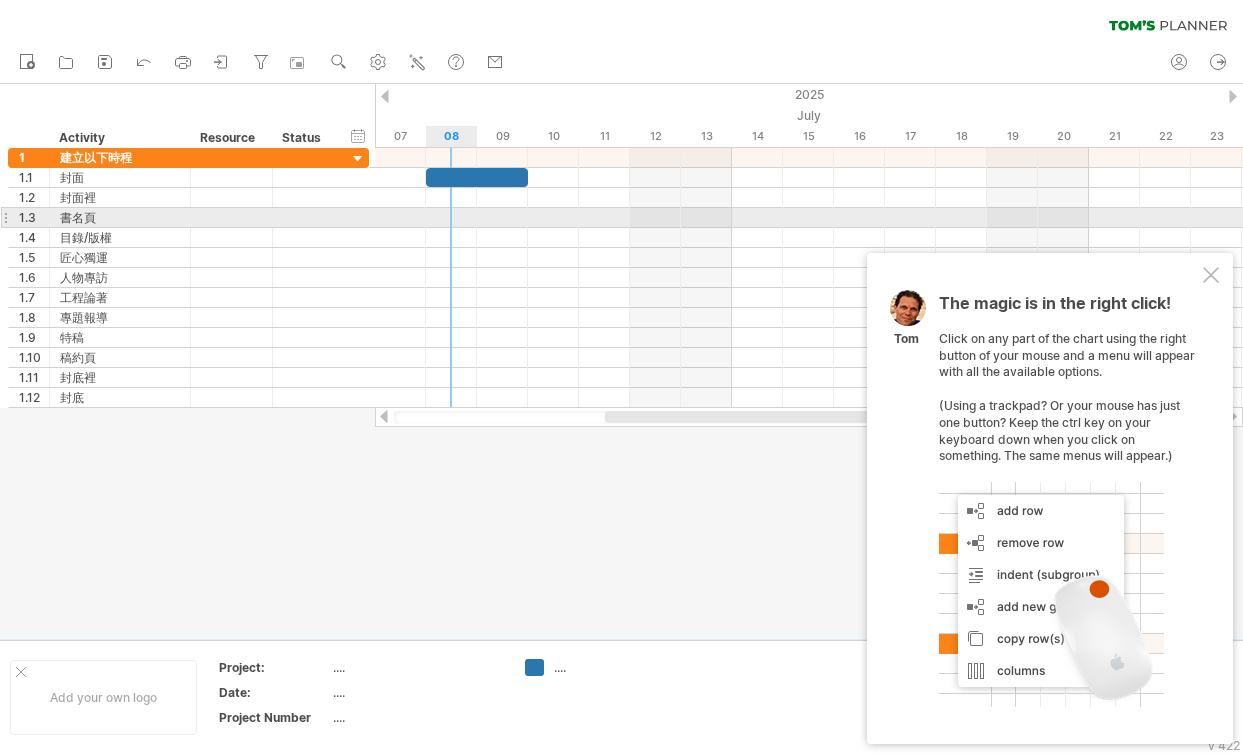 click at bounding box center [809, 218] 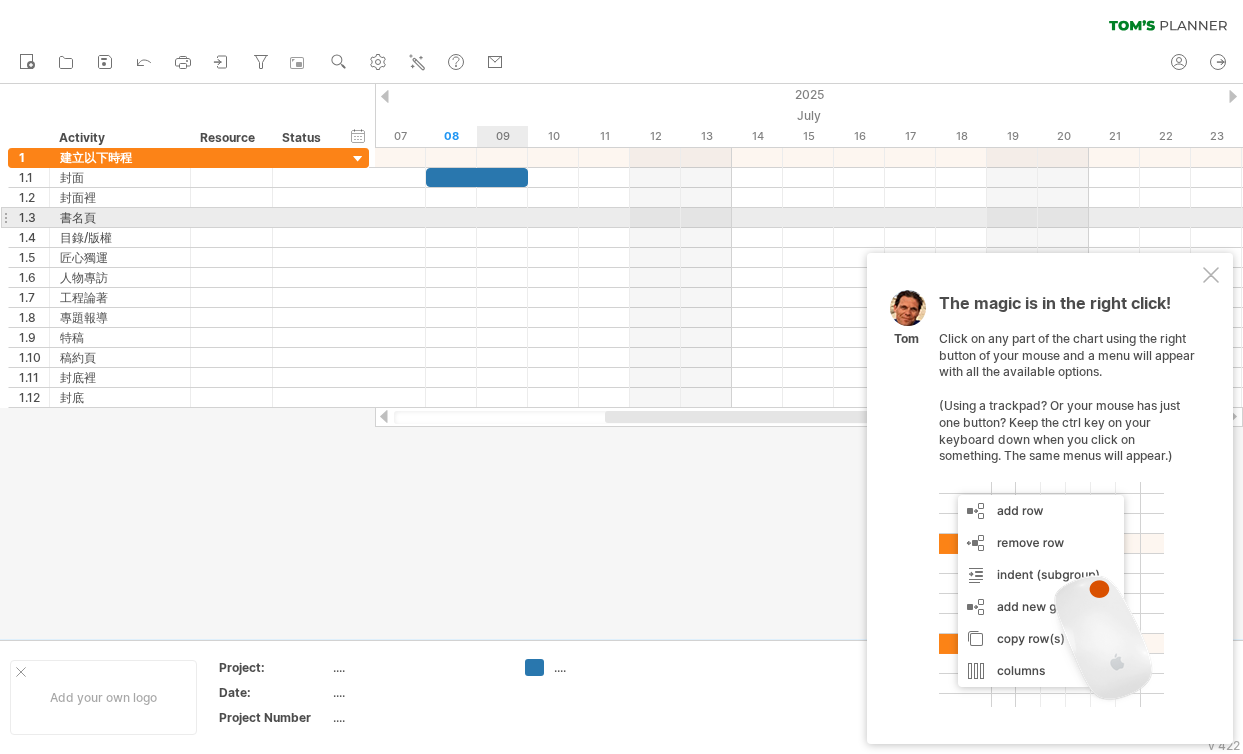 click at bounding box center (809, 218) 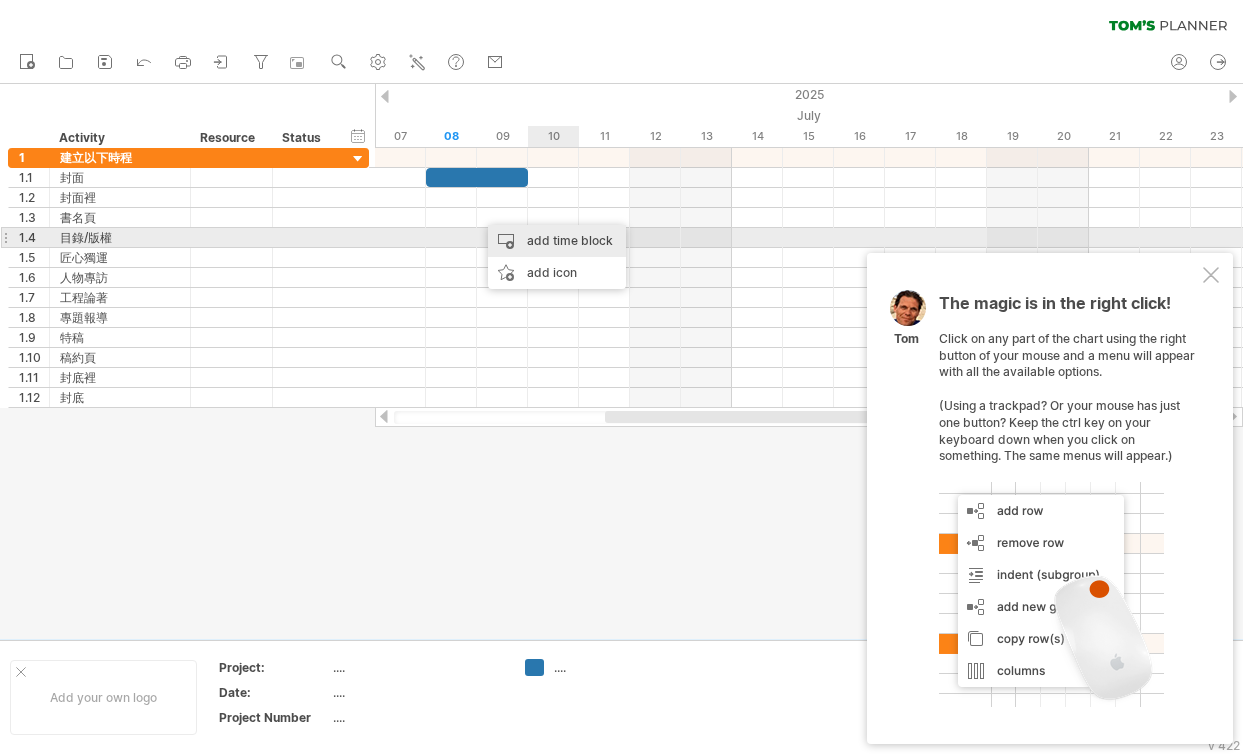 click on "add time block" at bounding box center (557, 241) 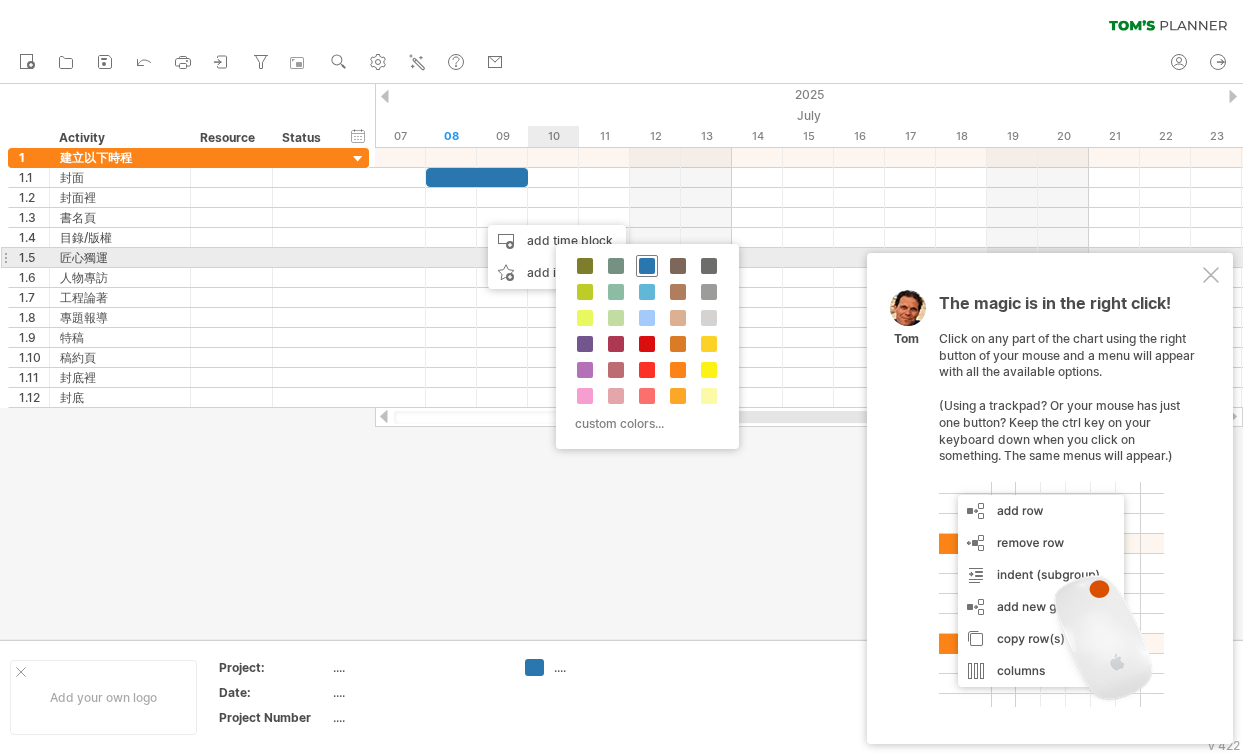 click at bounding box center (647, 266) 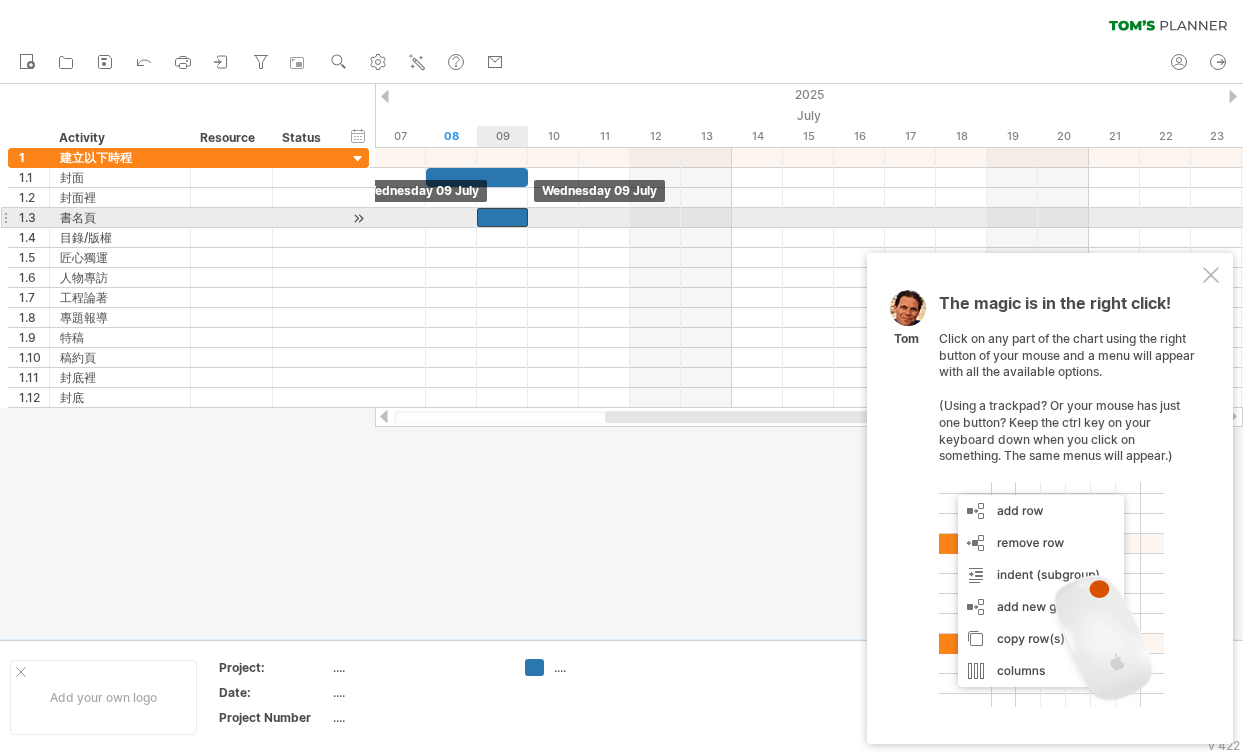 click at bounding box center (502, 217) 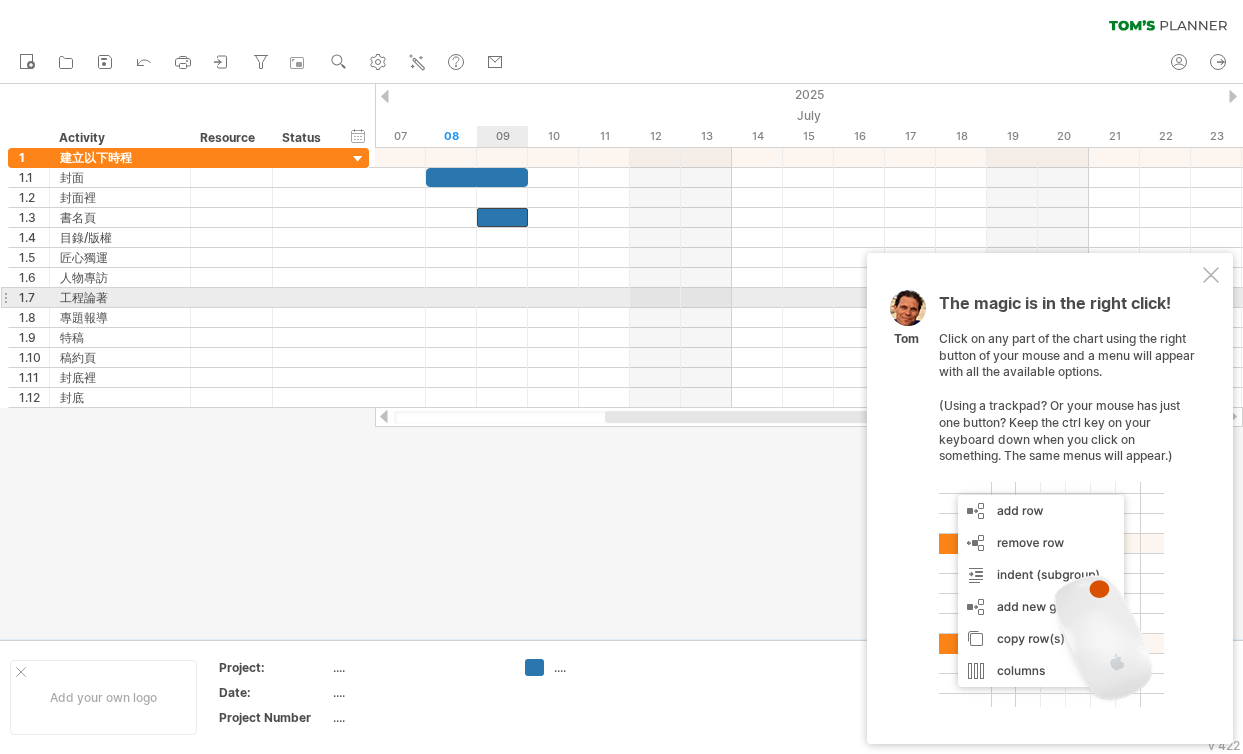 click at bounding box center [809, 298] 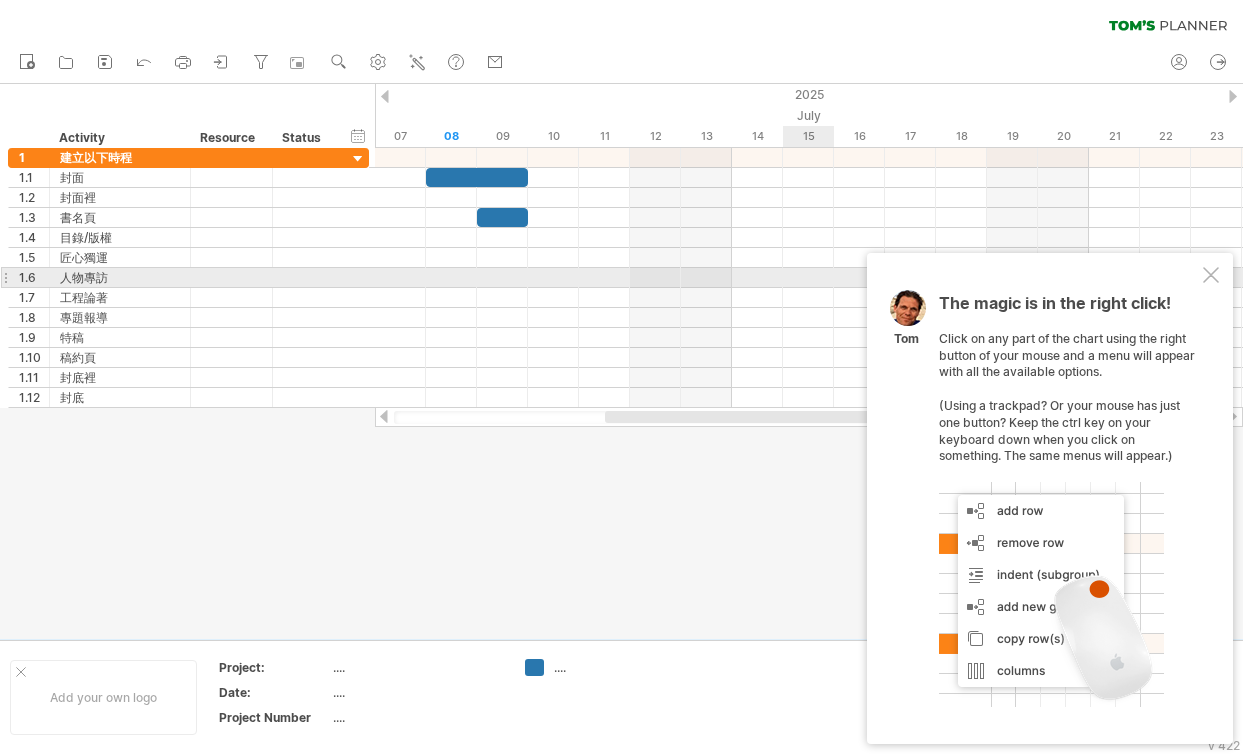 click on "The magic is in the right click! Click on any part of the chart using the right button of your mouse and a menu will appear with all the available options. (Using a trackpad? Or your mouse has just one button? Keep the ctrl key on your keyboard down when you click on something. The same menus will appear.)   Tom" at bounding box center (1050, 498) 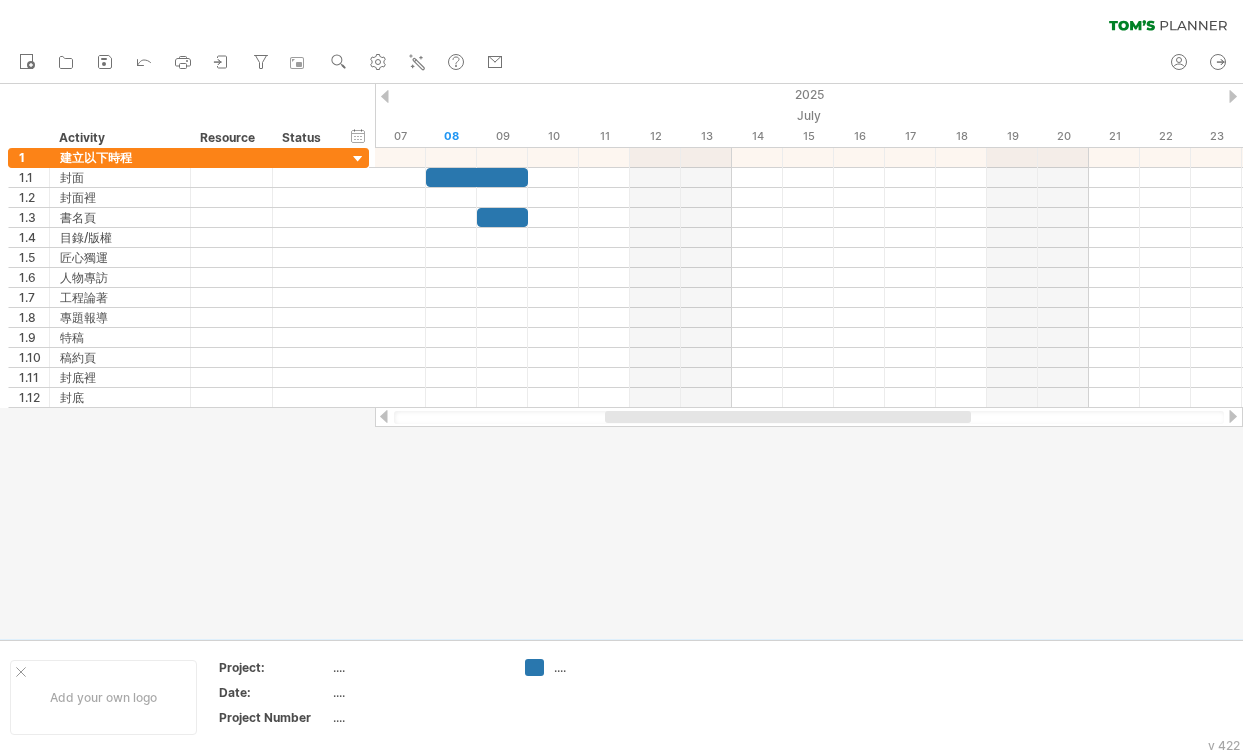 click at bounding box center [384, 416] 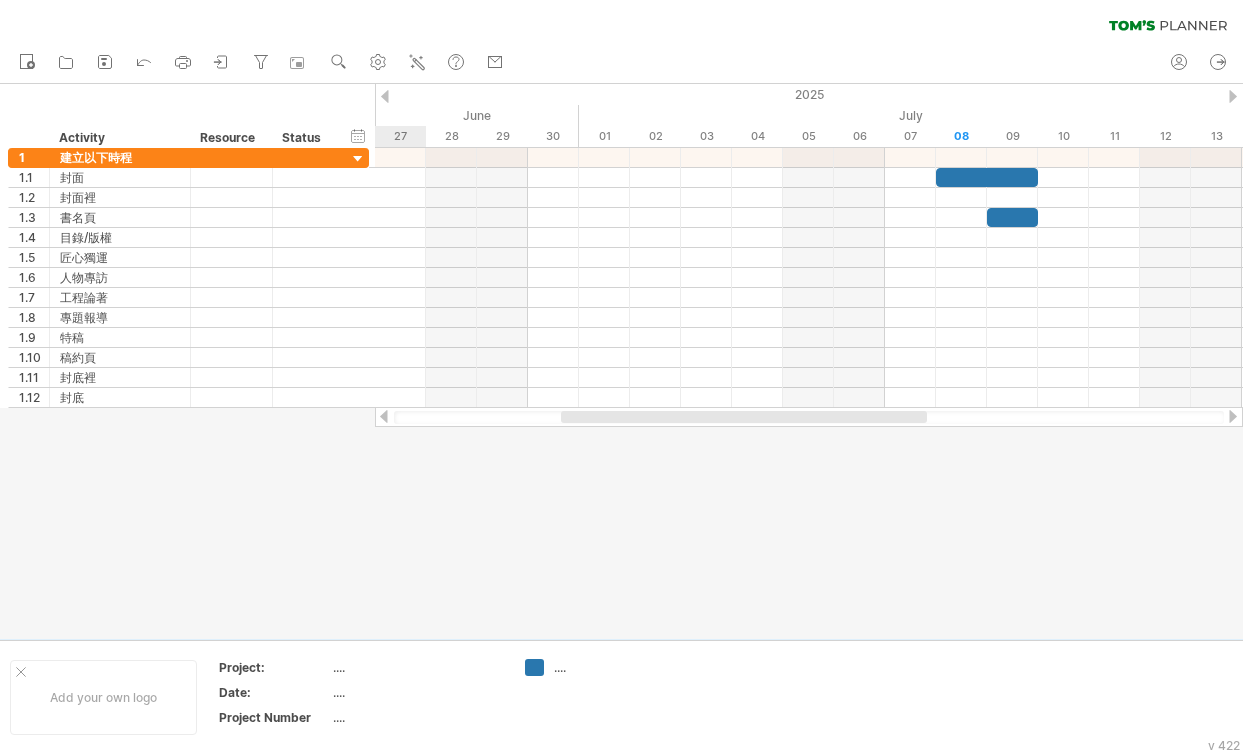 click at bounding box center [384, 416] 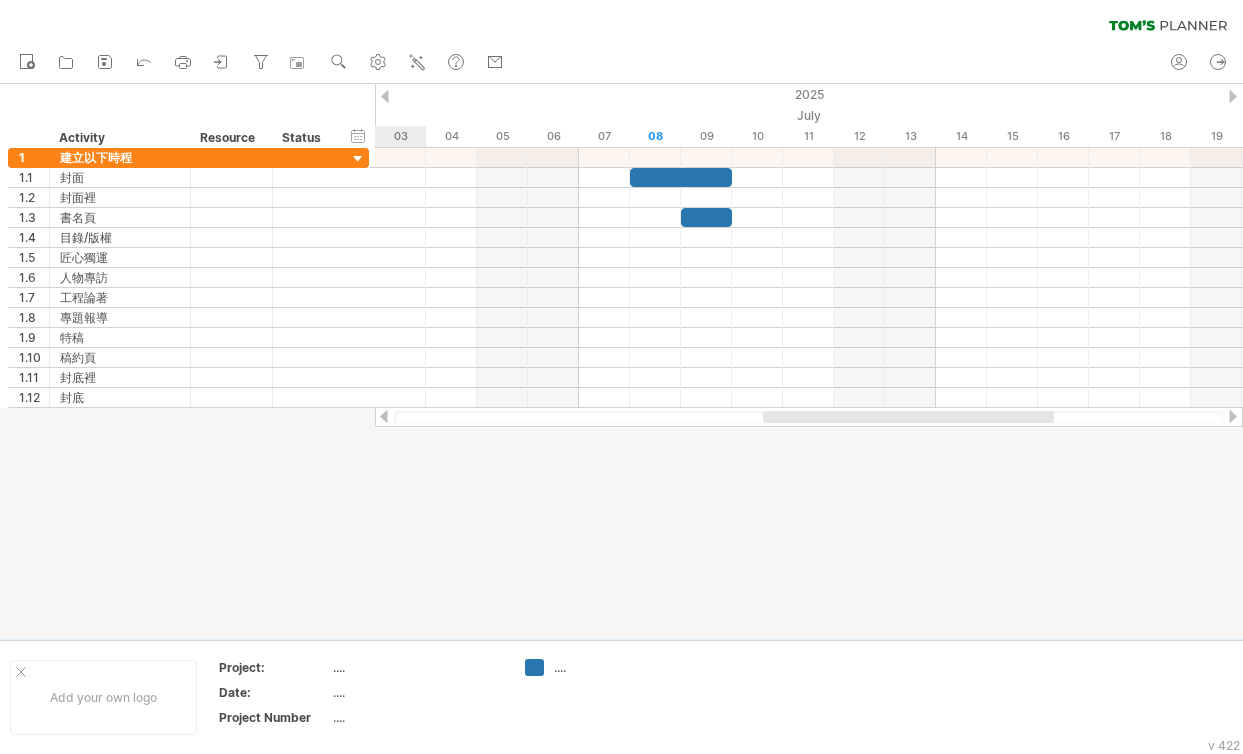 drag, startPoint x: 552, startPoint y: 419, endPoint x: 783, endPoint y: 417, distance: 231.00865 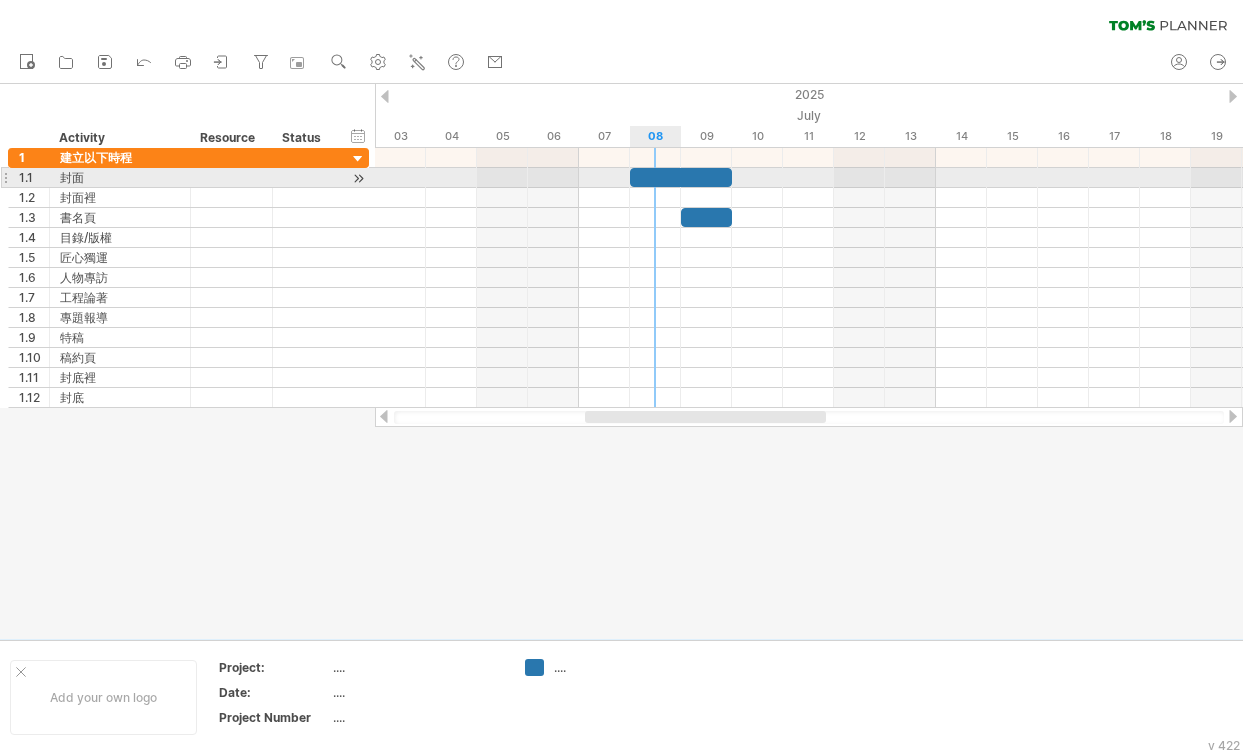 click at bounding box center [681, 177] 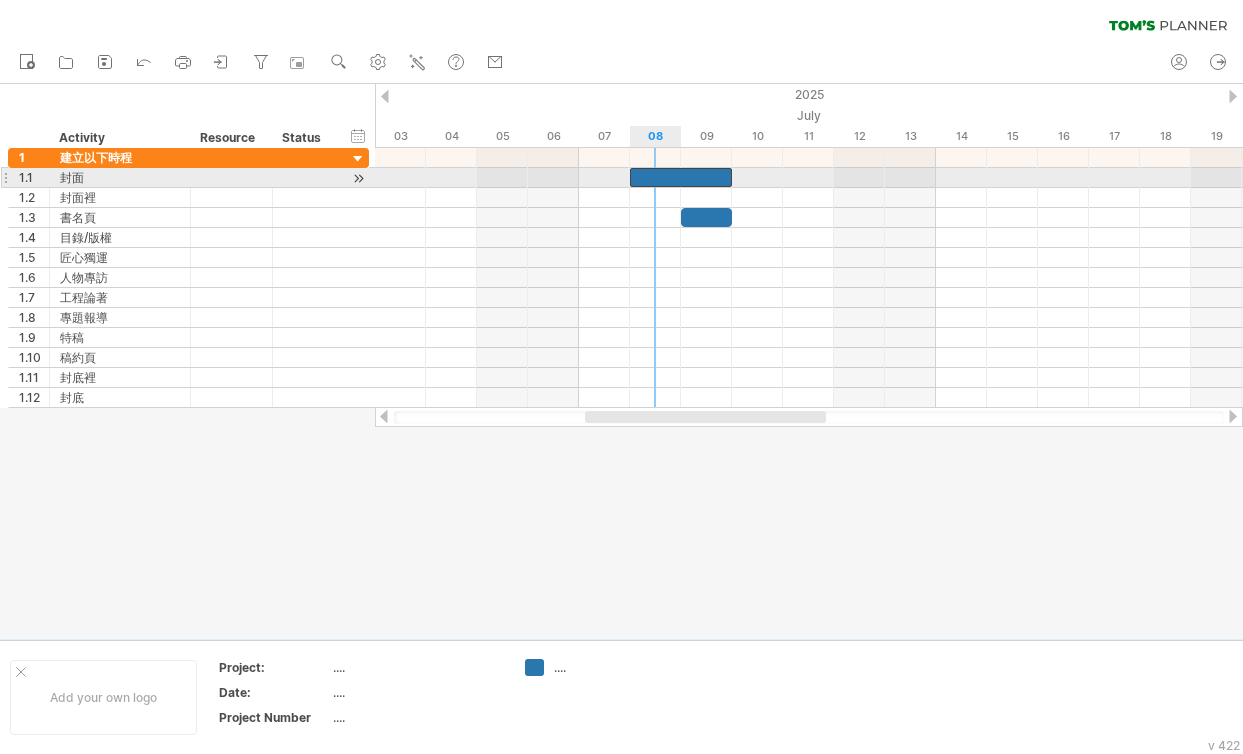 click at bounding box center (681, 177) 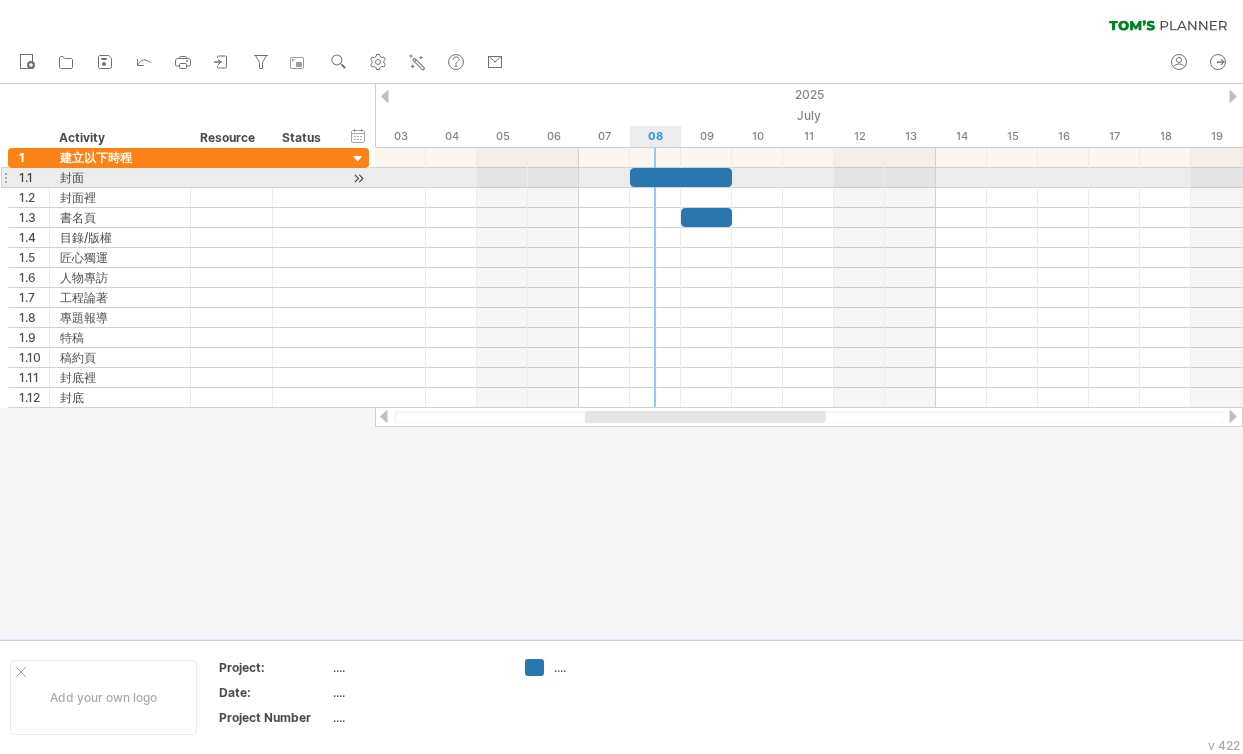 click at bounding box center [681, 177] 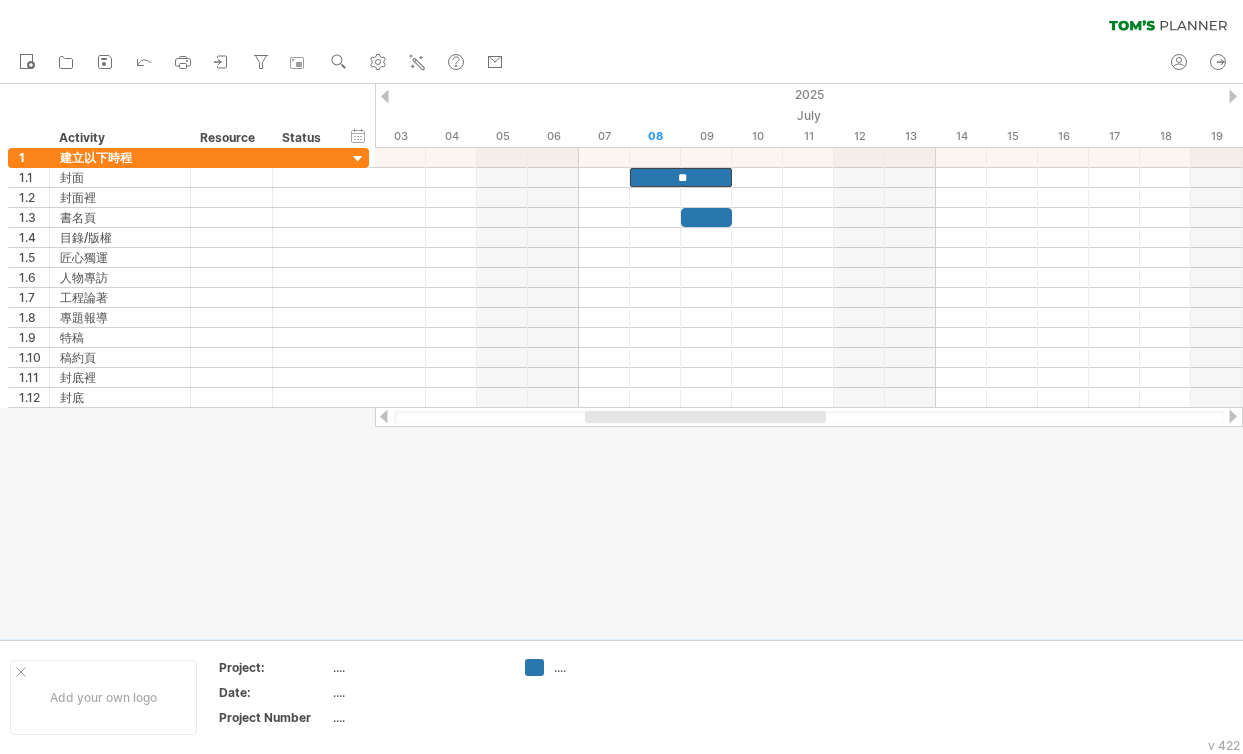 click at bounding box center (705, 417) 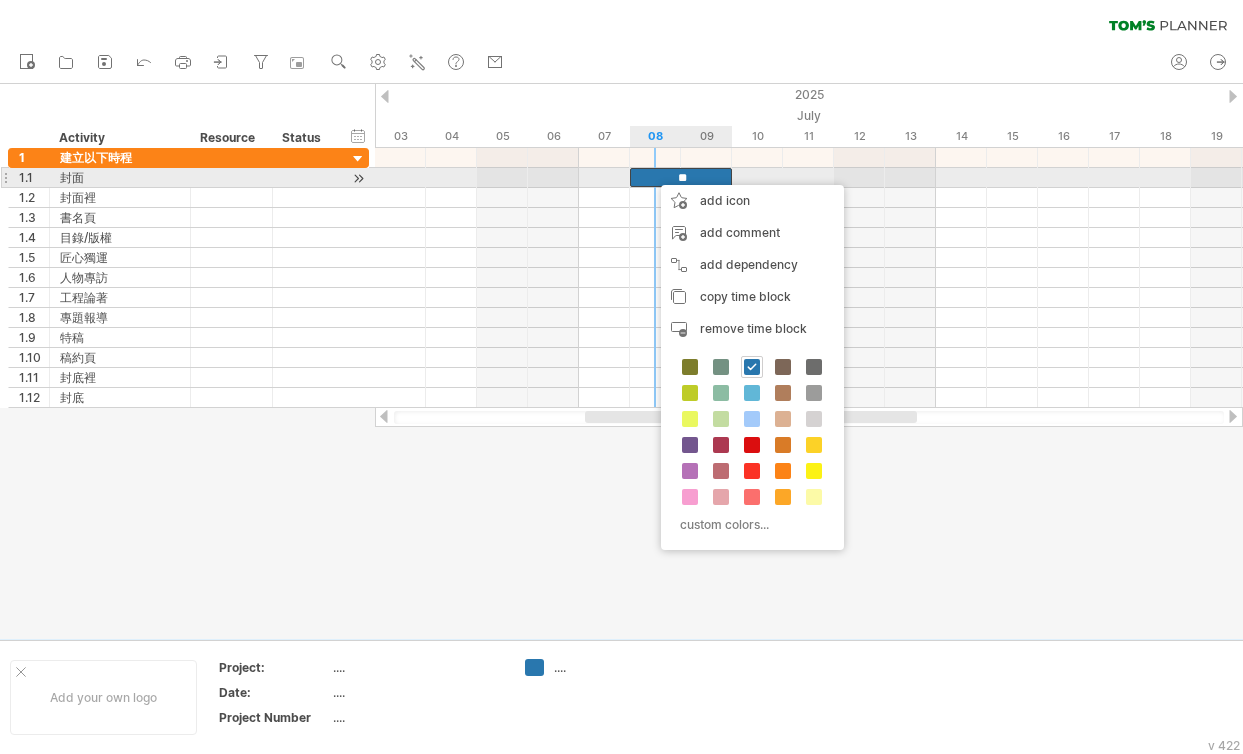 click on "**" at bounding box center [681, 177] 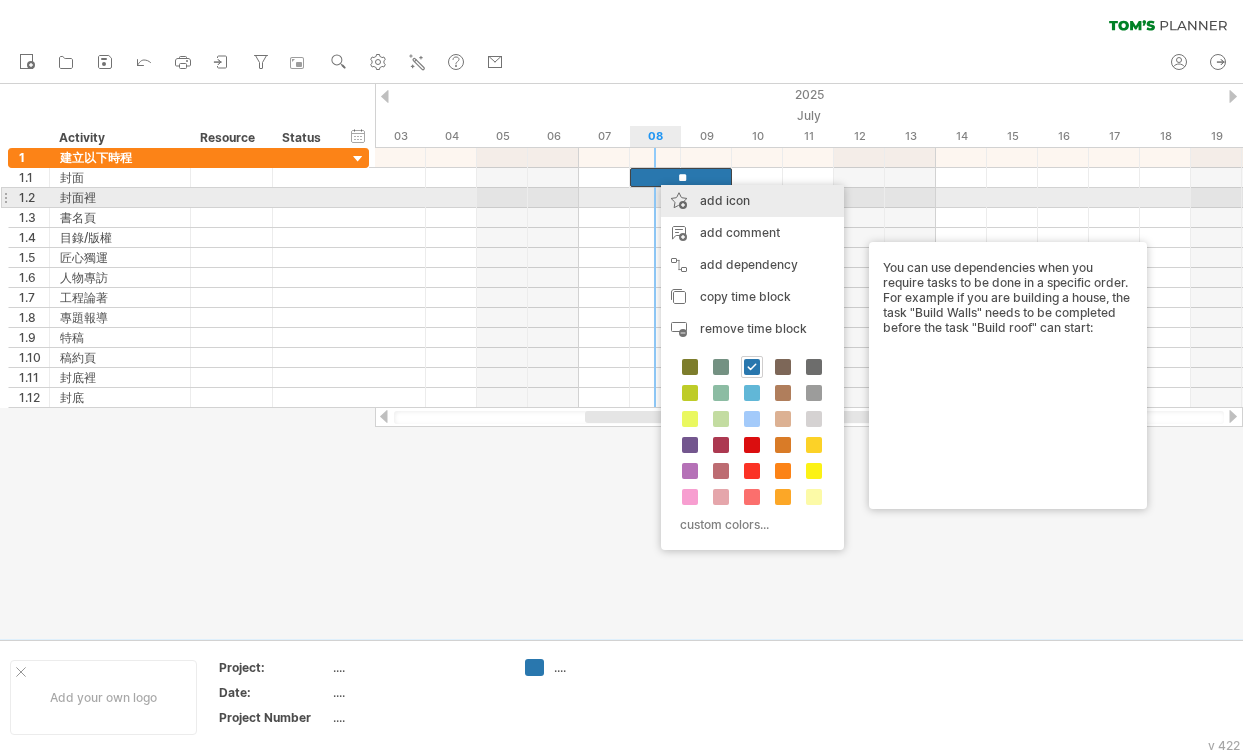 click on "add icon" at bounding box center (752, 201) 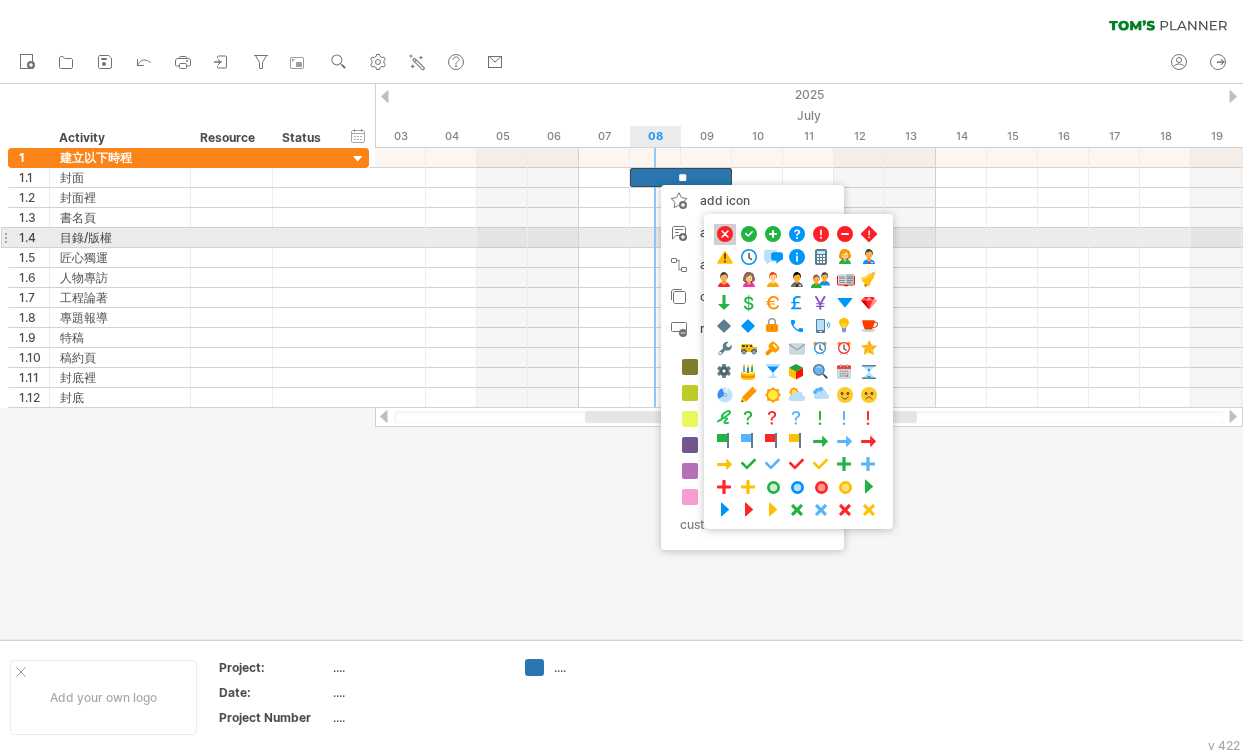 click at bounding box center (725, 234) 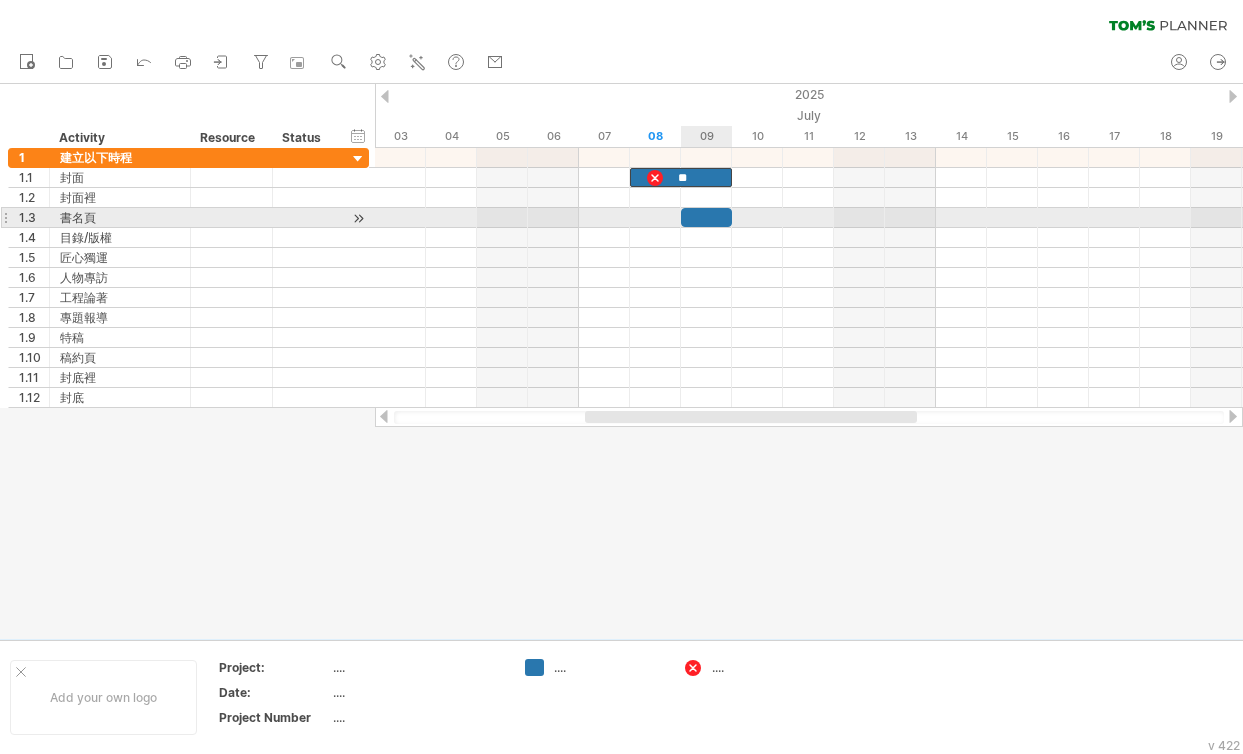 click at bounding box center (706, 217) 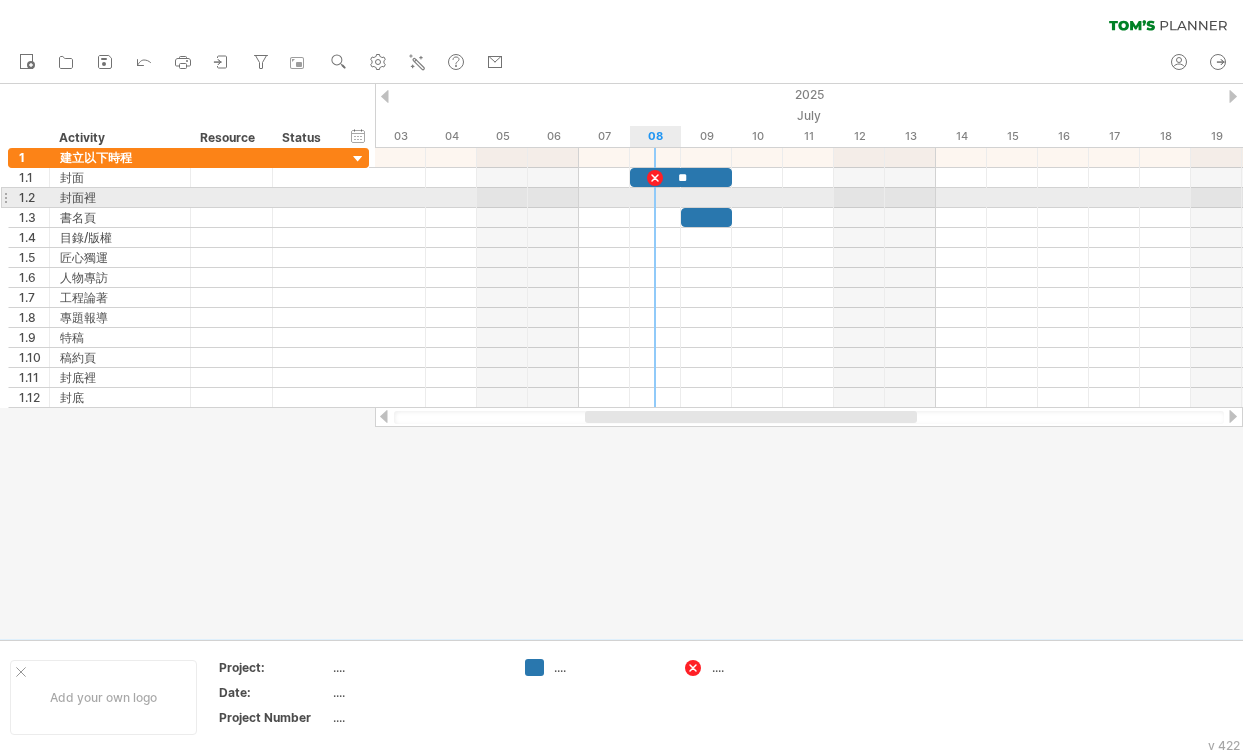 click at bounding box center (809, 198) 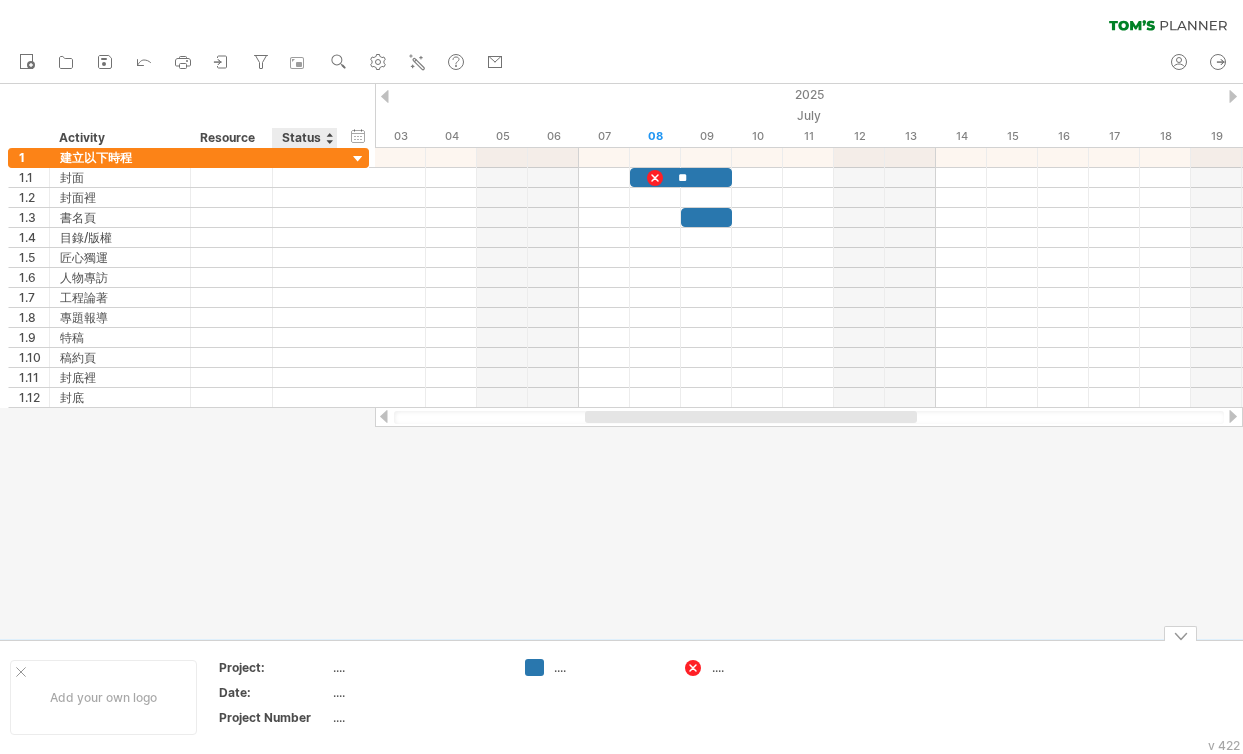 click on "...." at bounding box center (417, 667) 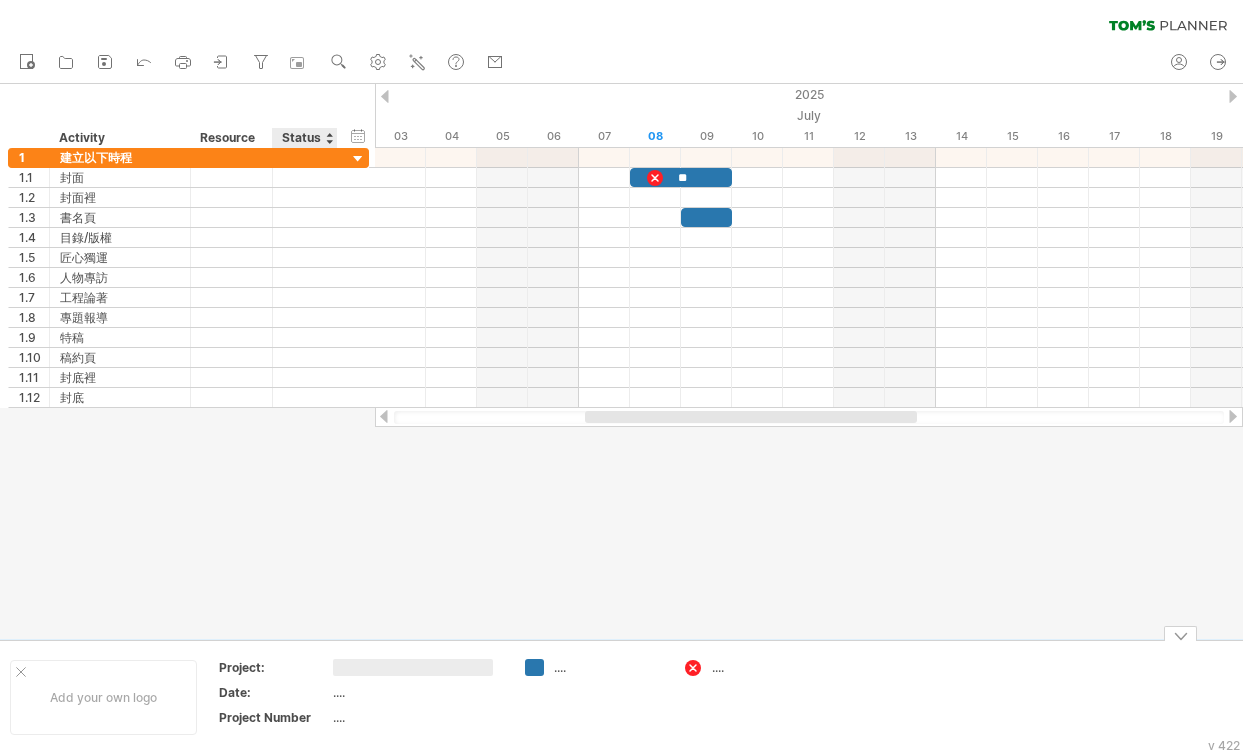 click at bounding box center [413, 667] 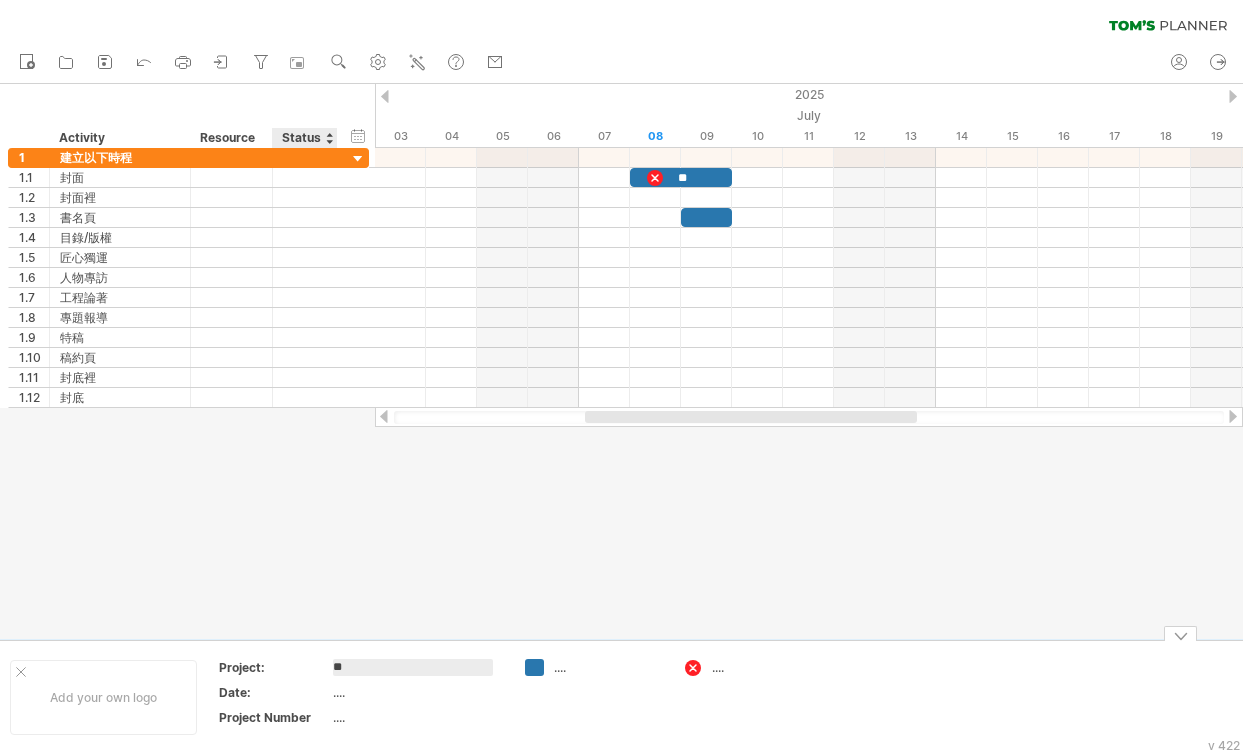 click on "...." at bounding box center (417, 692) 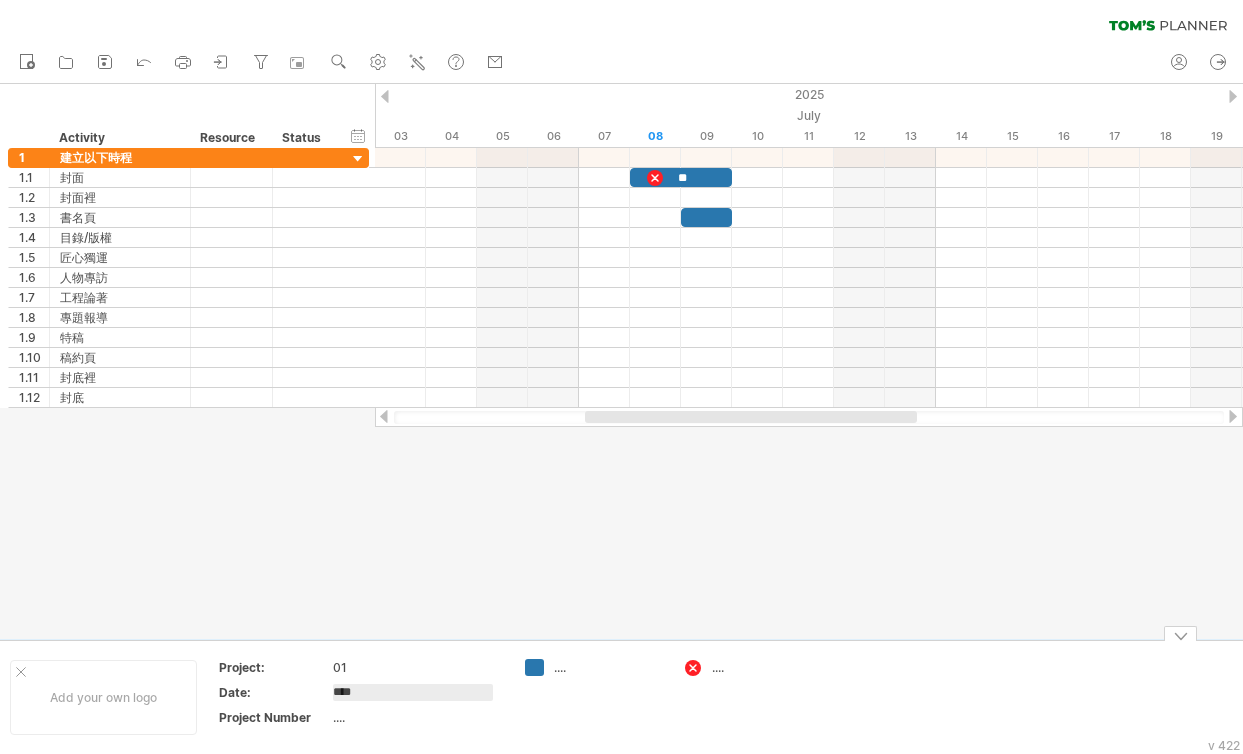 click on "...." at bounding box center [417, 667] 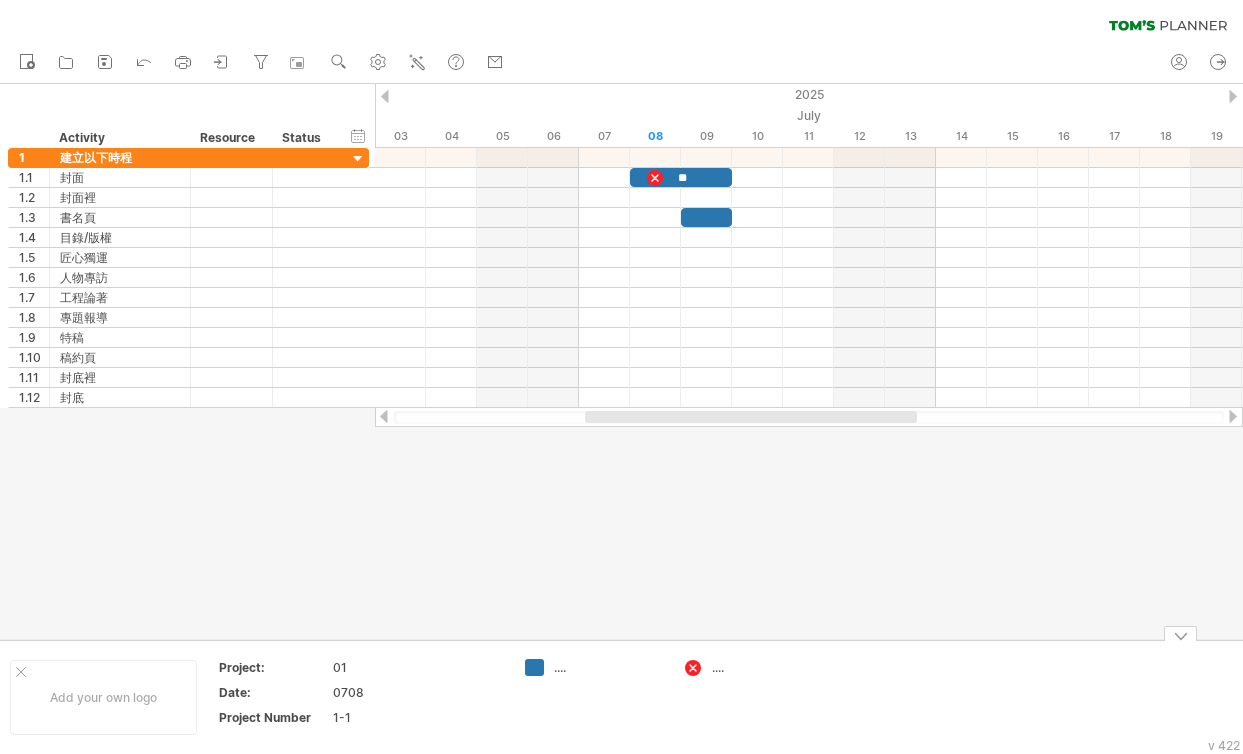 click on "...." at bounding box center (594, 697) 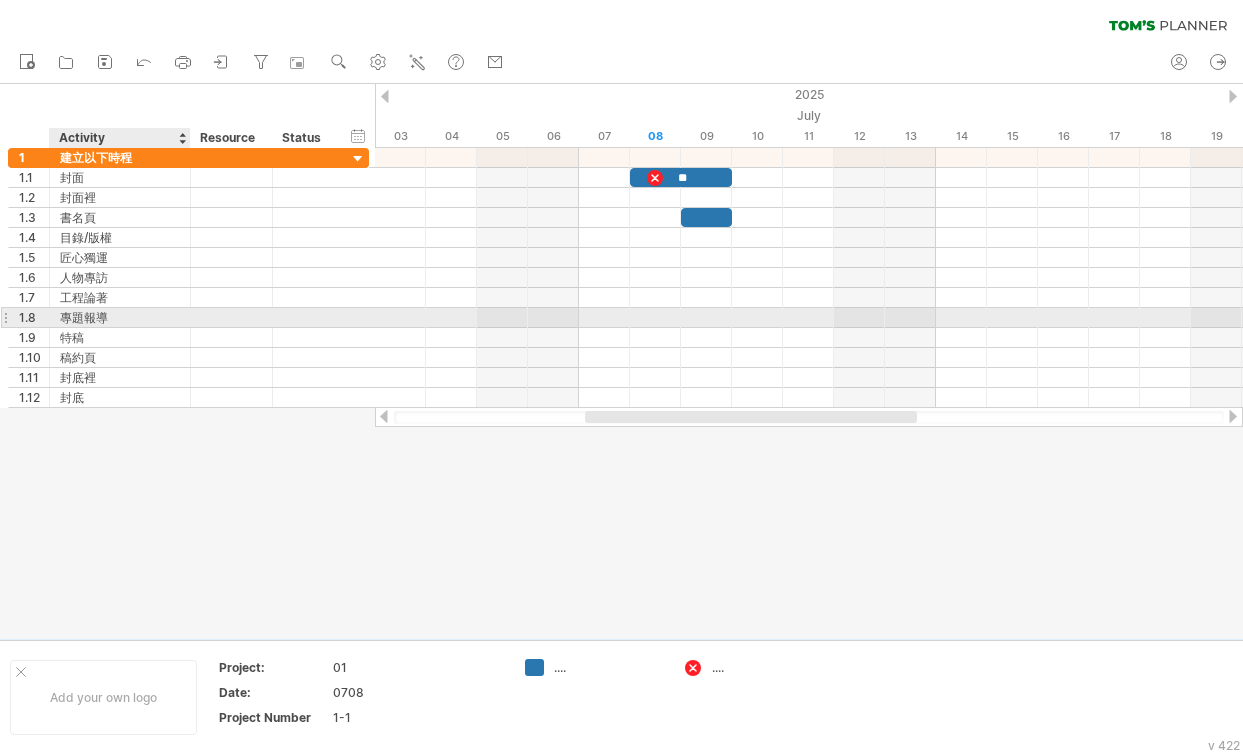 click on "專題報導" at bounding box center (120, 317) 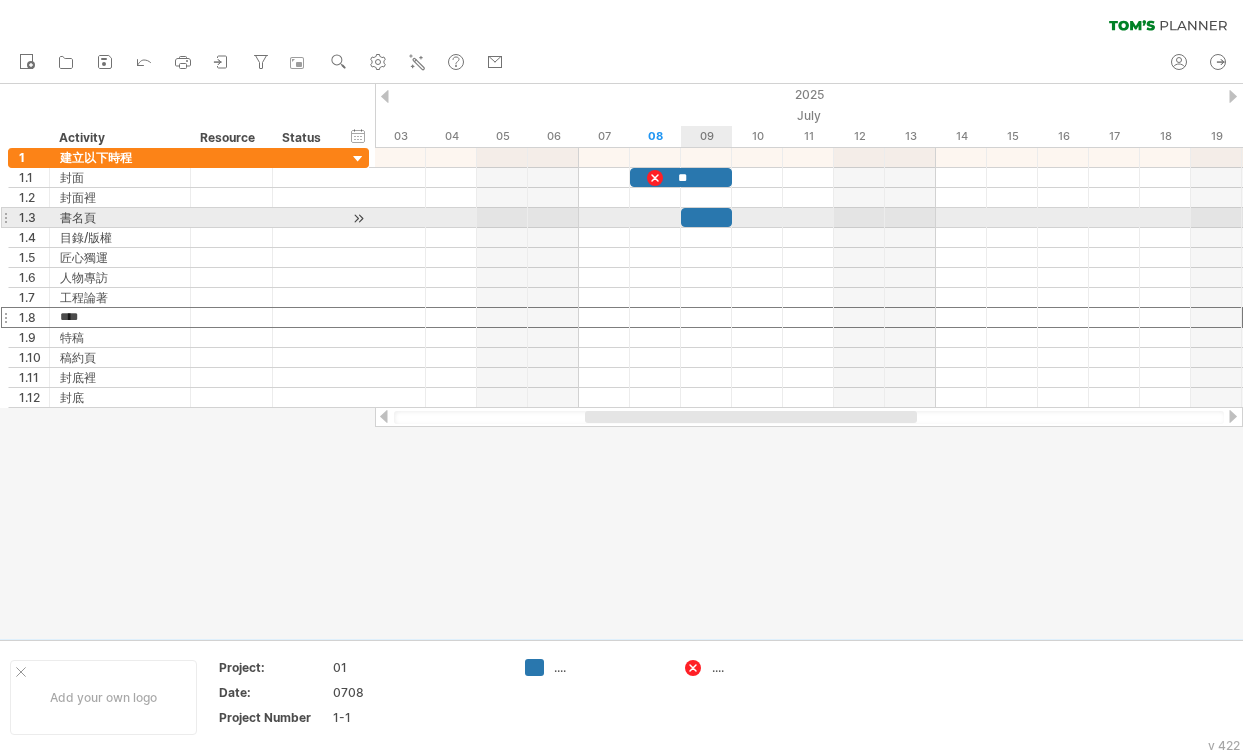 click at bounding box center [706, 217] 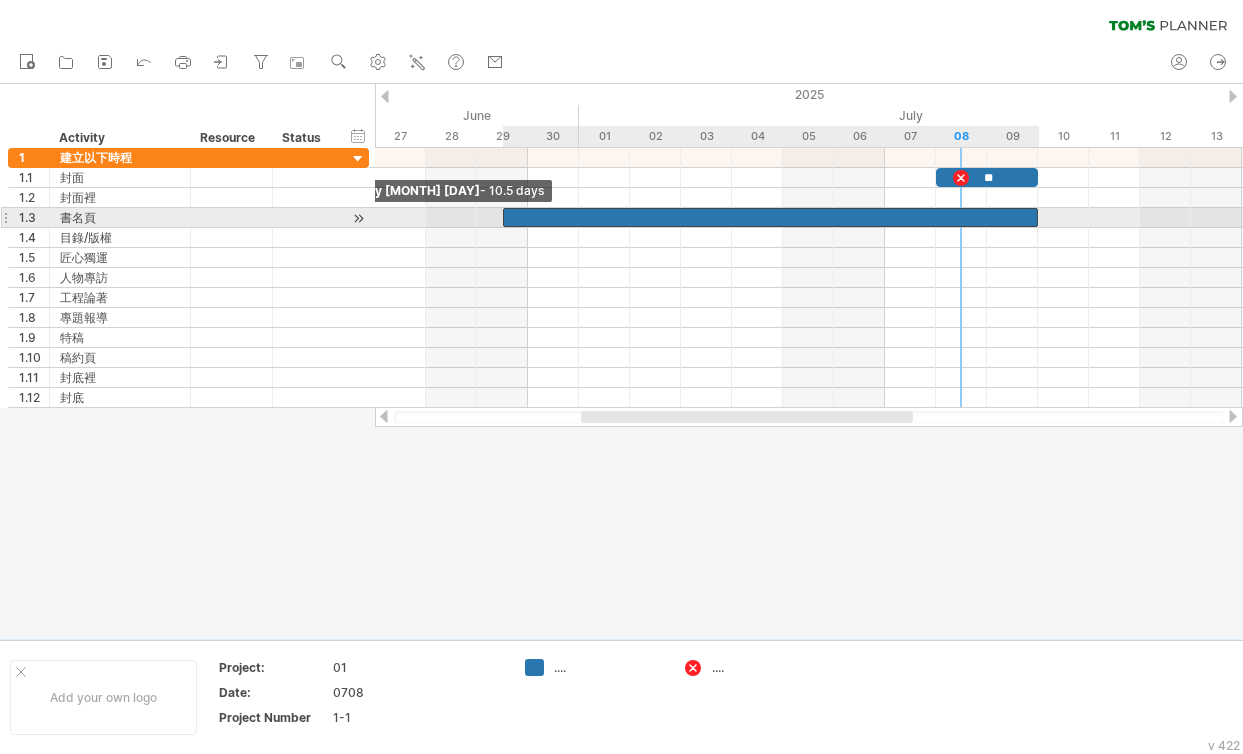 drag, startPoint x: 680, startPoint y: 211, endPoint x: 490, endPoint y: 224, distance: 190.44421 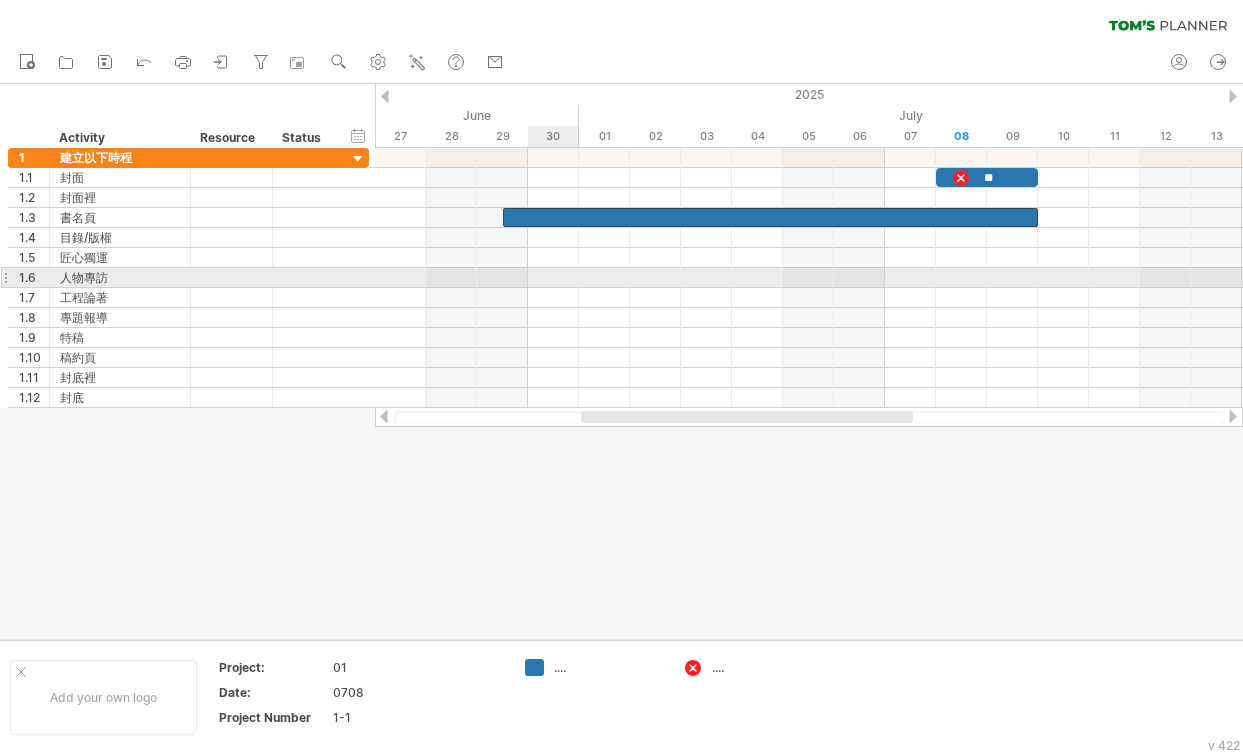 click at bounding box center (809, 298) 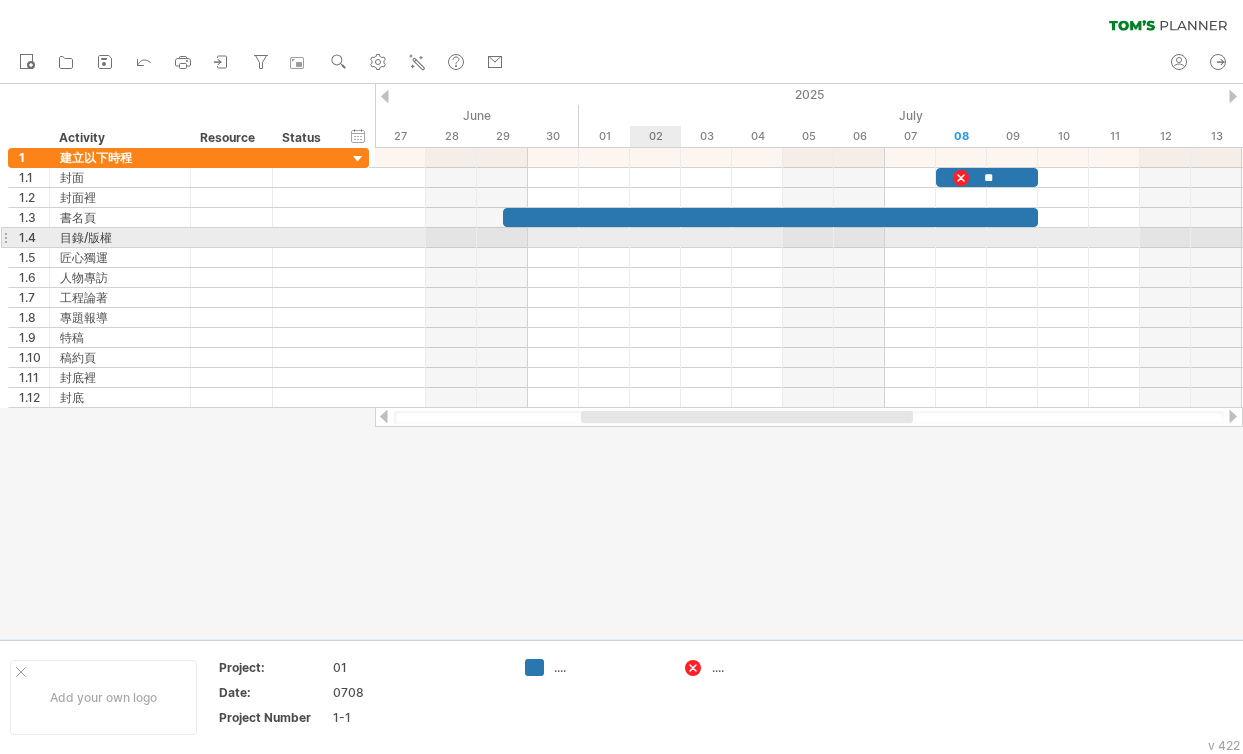 click at bounding box center (809, 238) 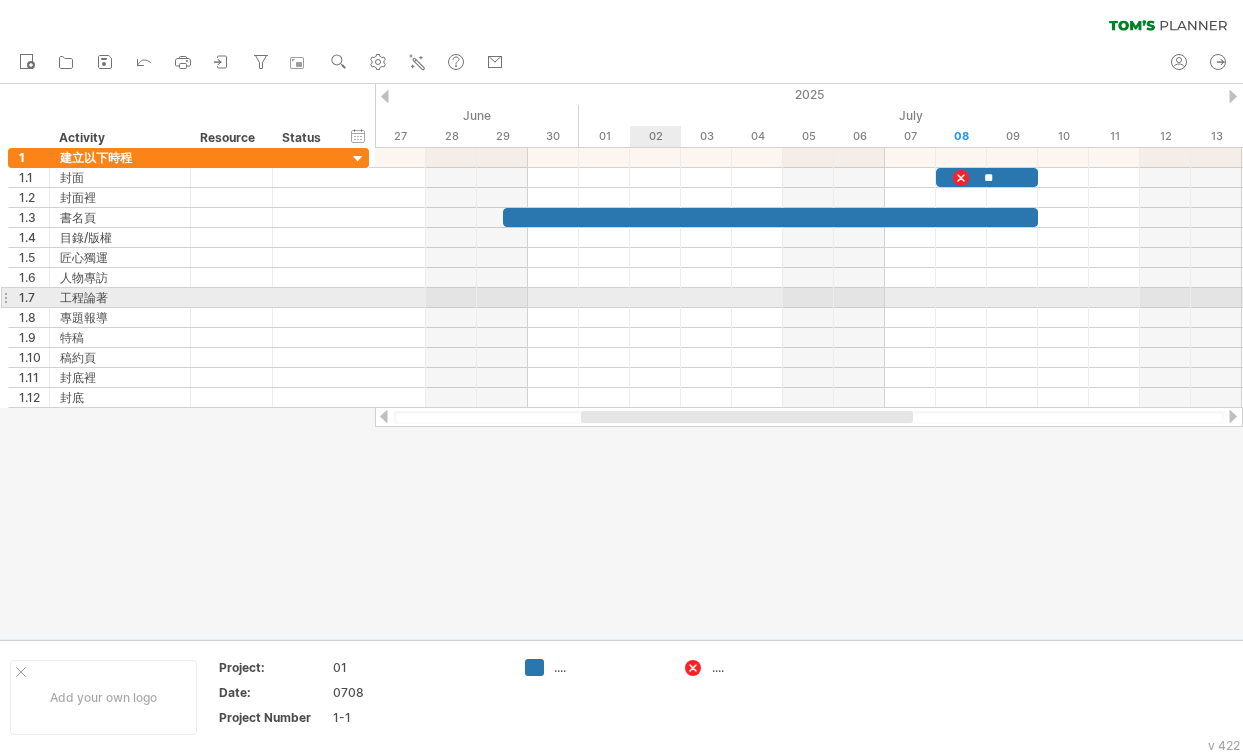 click at bounding box center (809, 298) 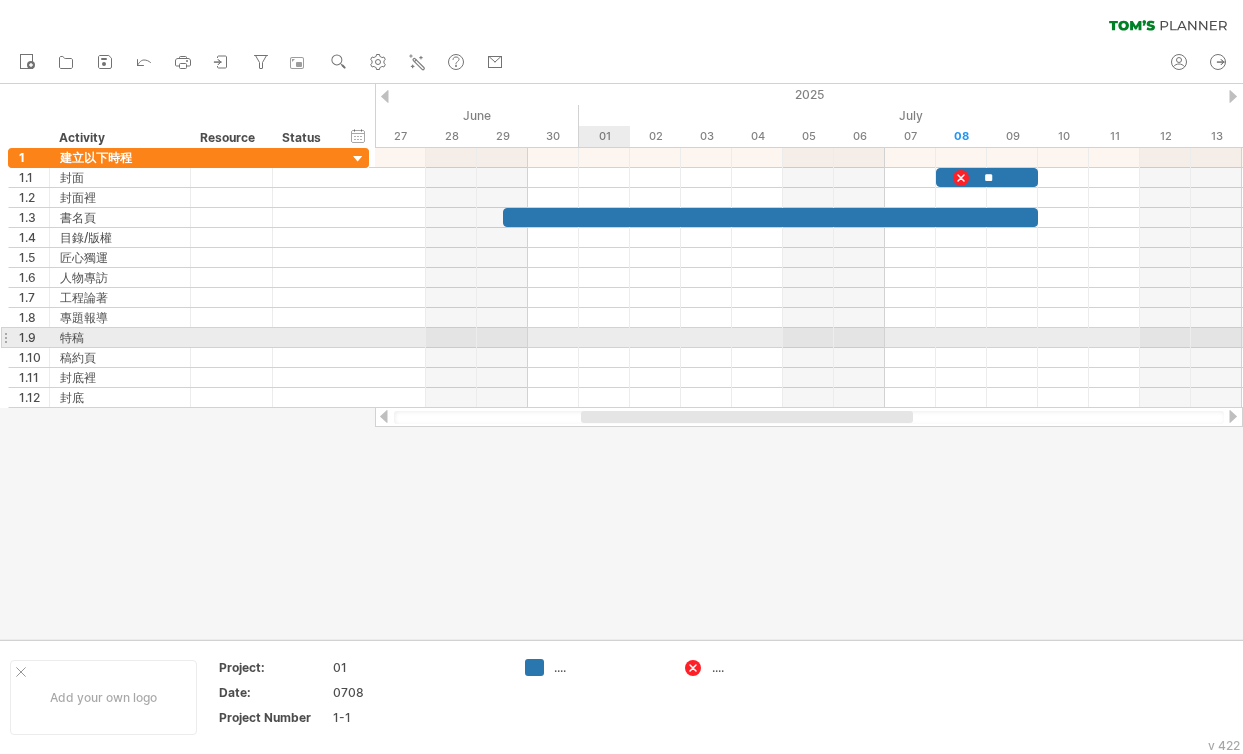 click at bounding box center (809, 338) 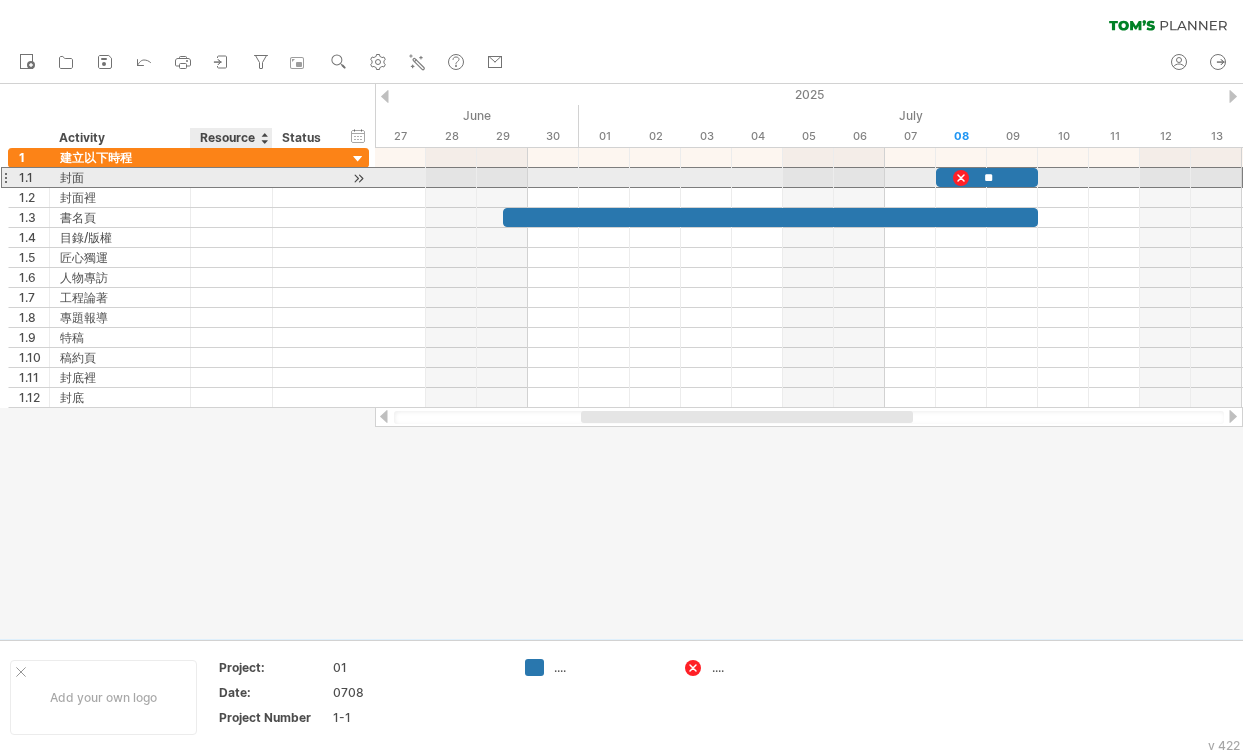 click at bounding box center (120, 177) 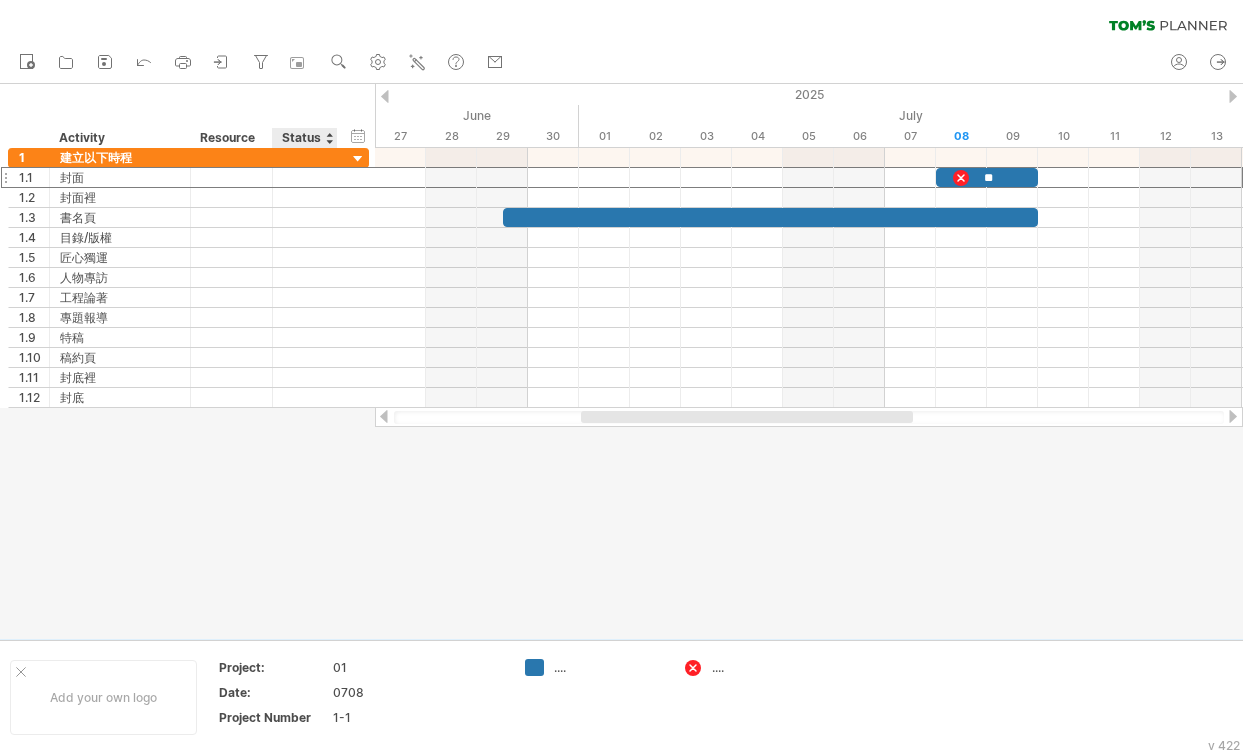click on "Status" at bounding box center (304, 138) 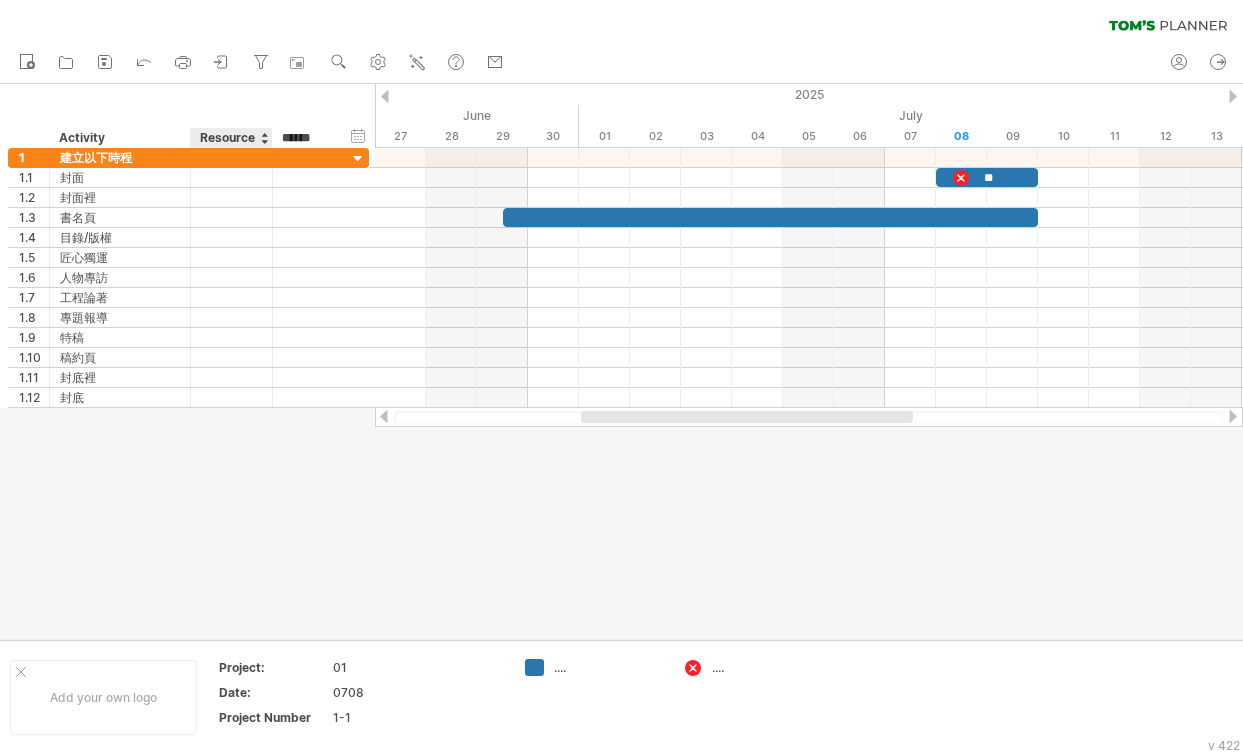 click on "Resource" at bounding box center [230, 138] 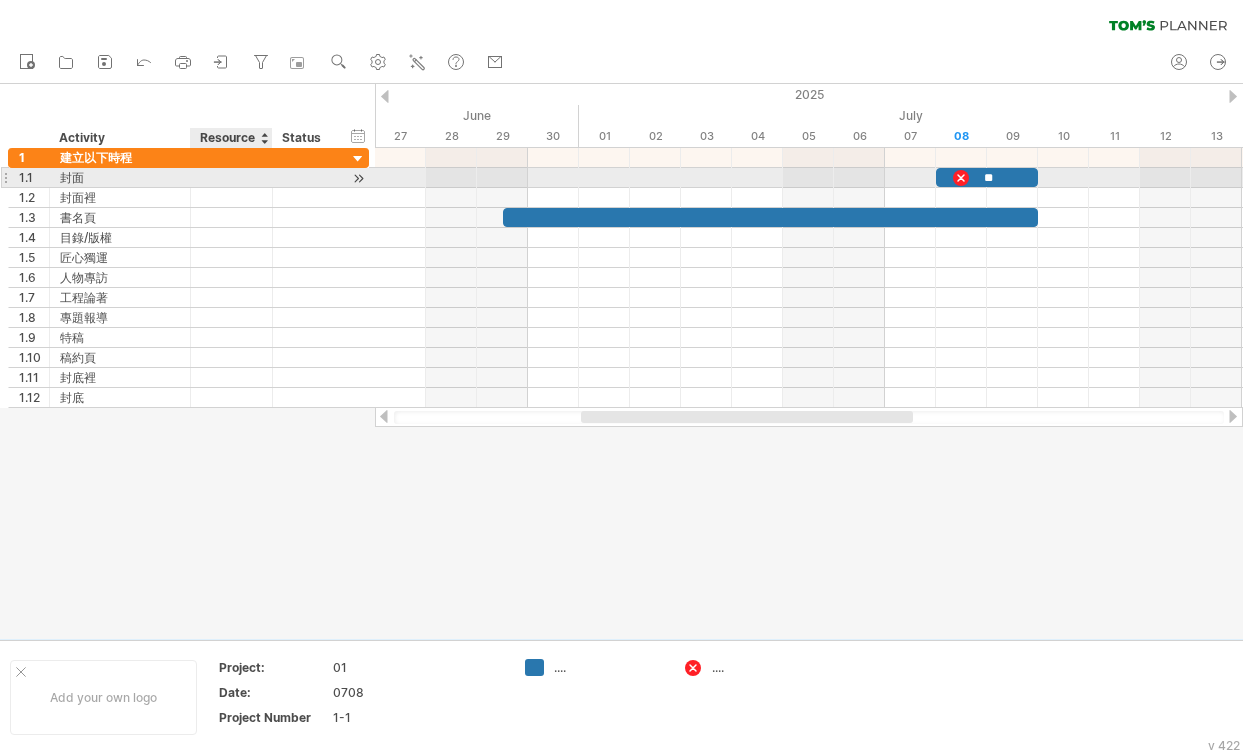 click at bounding box center (120, 177) 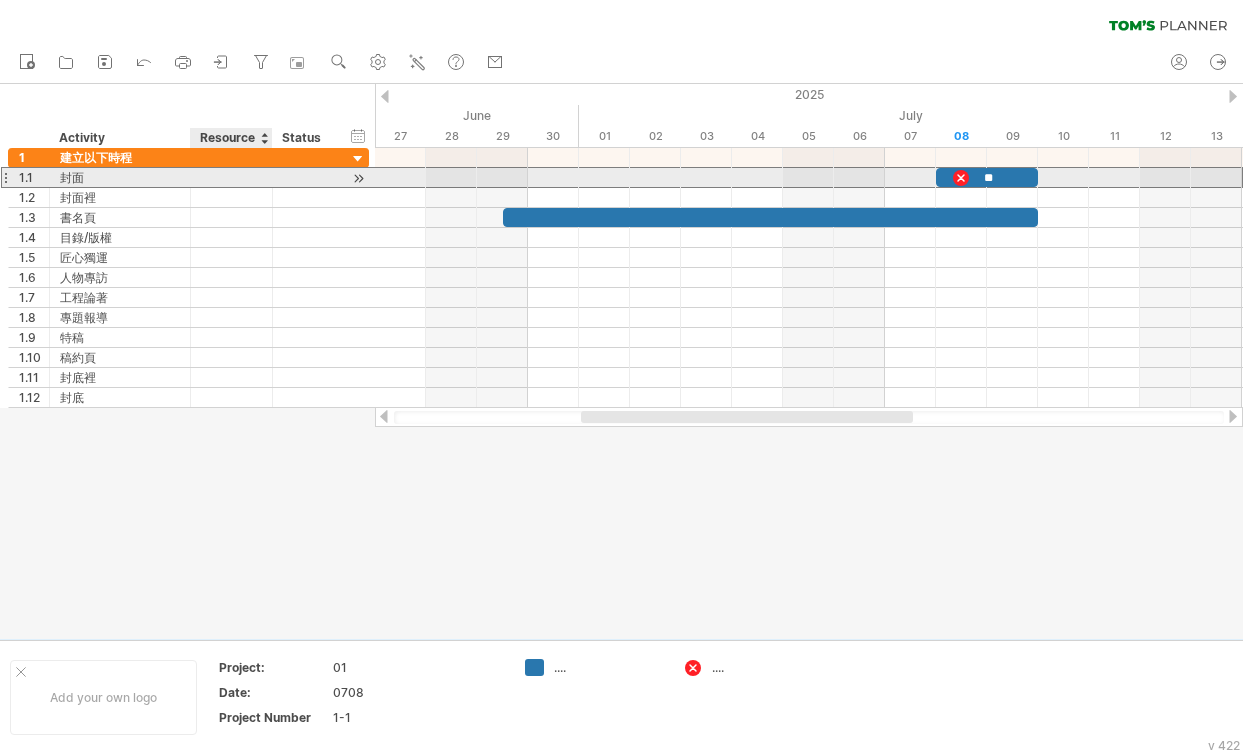 click at bounding box center (0, 0) 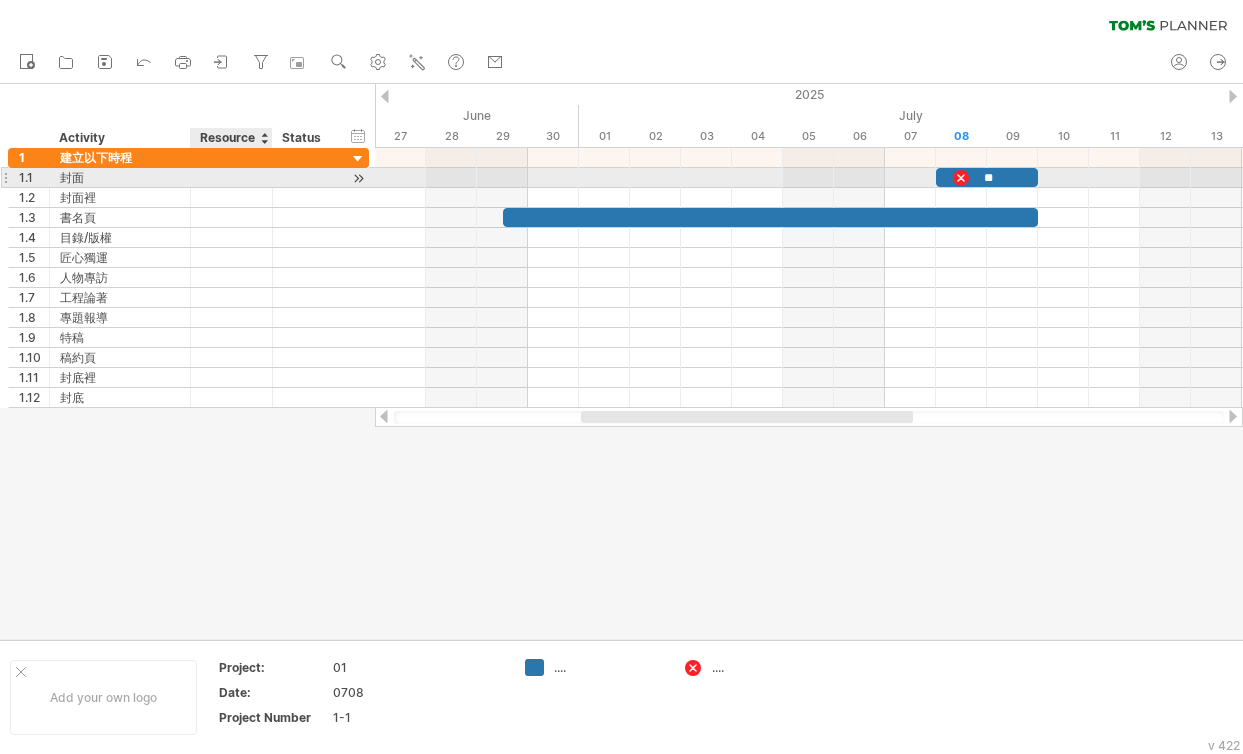 paste on "**********" 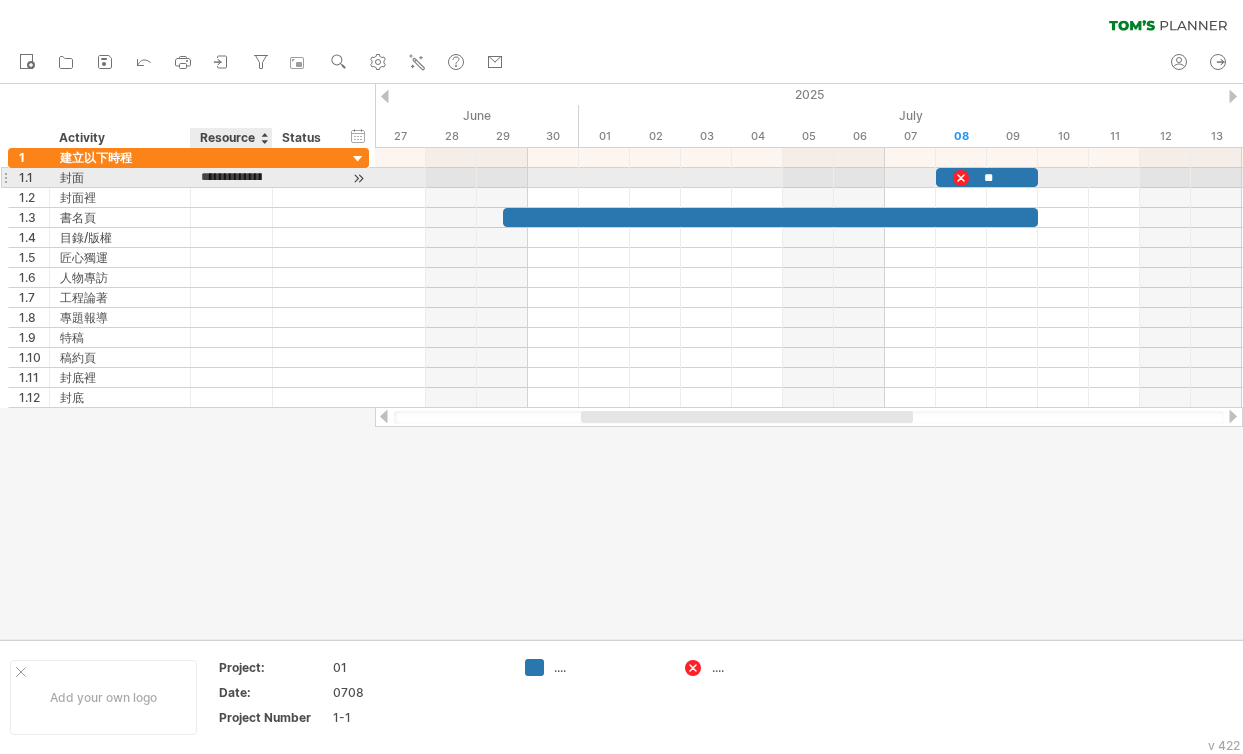 scroll, scrollTop: 0, scrollLeft: 536, axis: horizontal 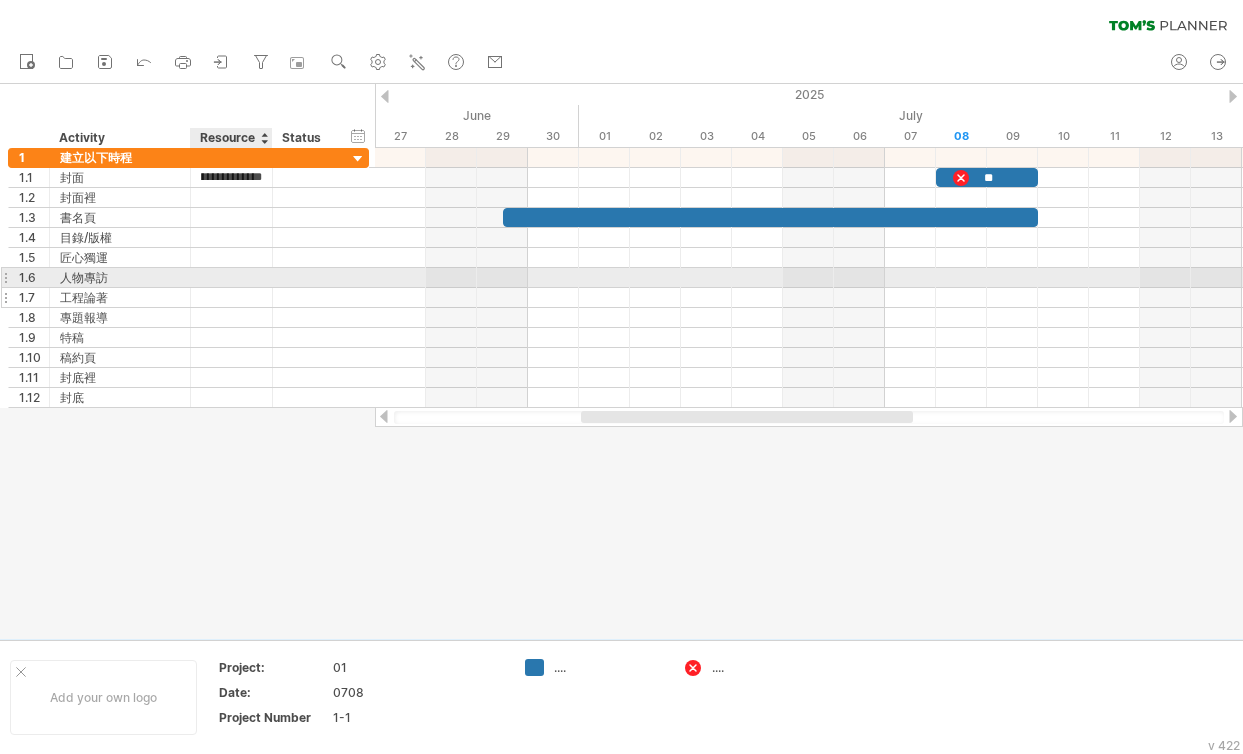 click at bounding box center (120, 297) 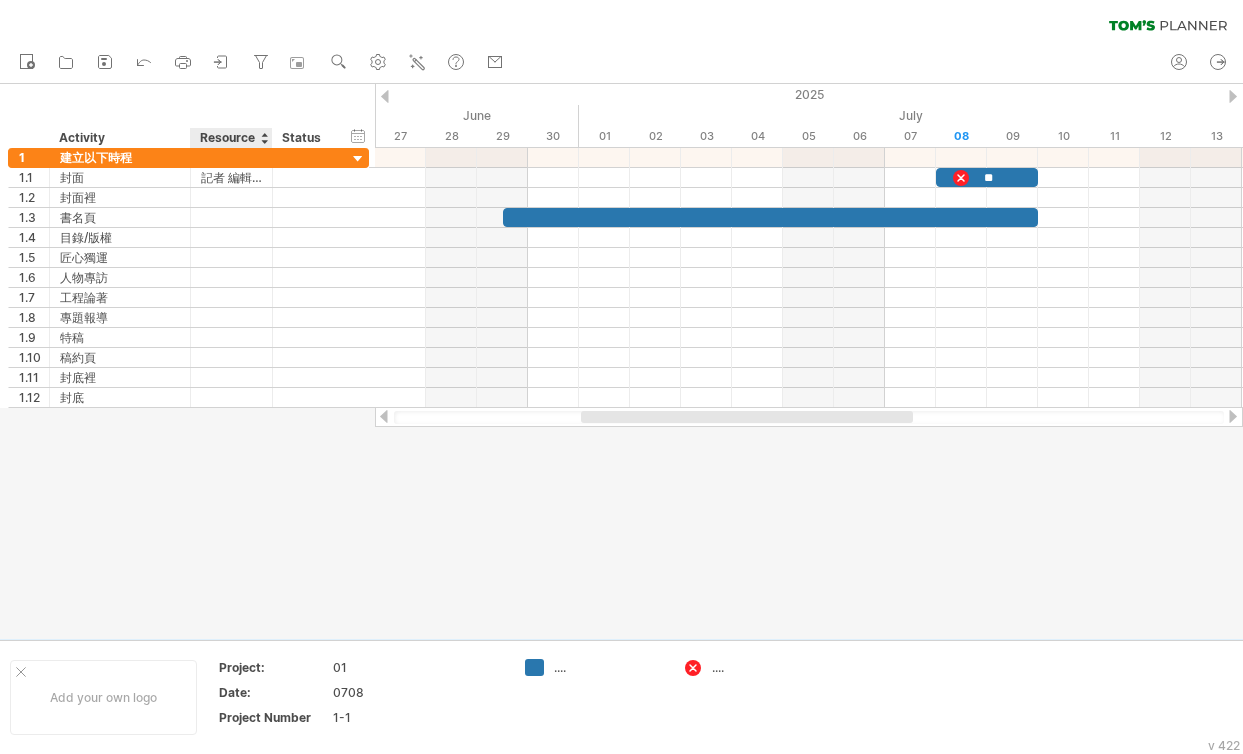 click at bounding box center [264, 138] 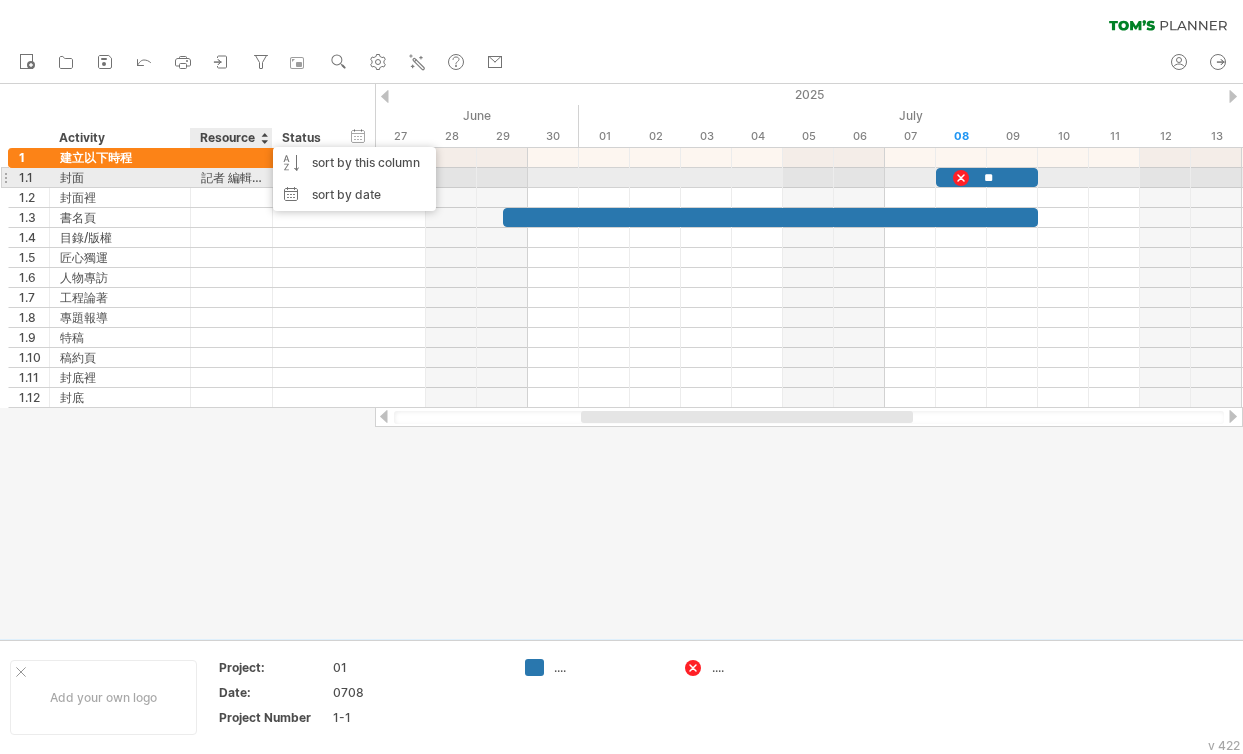 click on "記者  編輯  無  編輯  [PERSON]  [PERSON]  邀稿  專題1  專題2  專題3  專題4  專題5  專題6  專題7  專題8  專題9  邀稿     廣告" at bounding box center [120, 177] 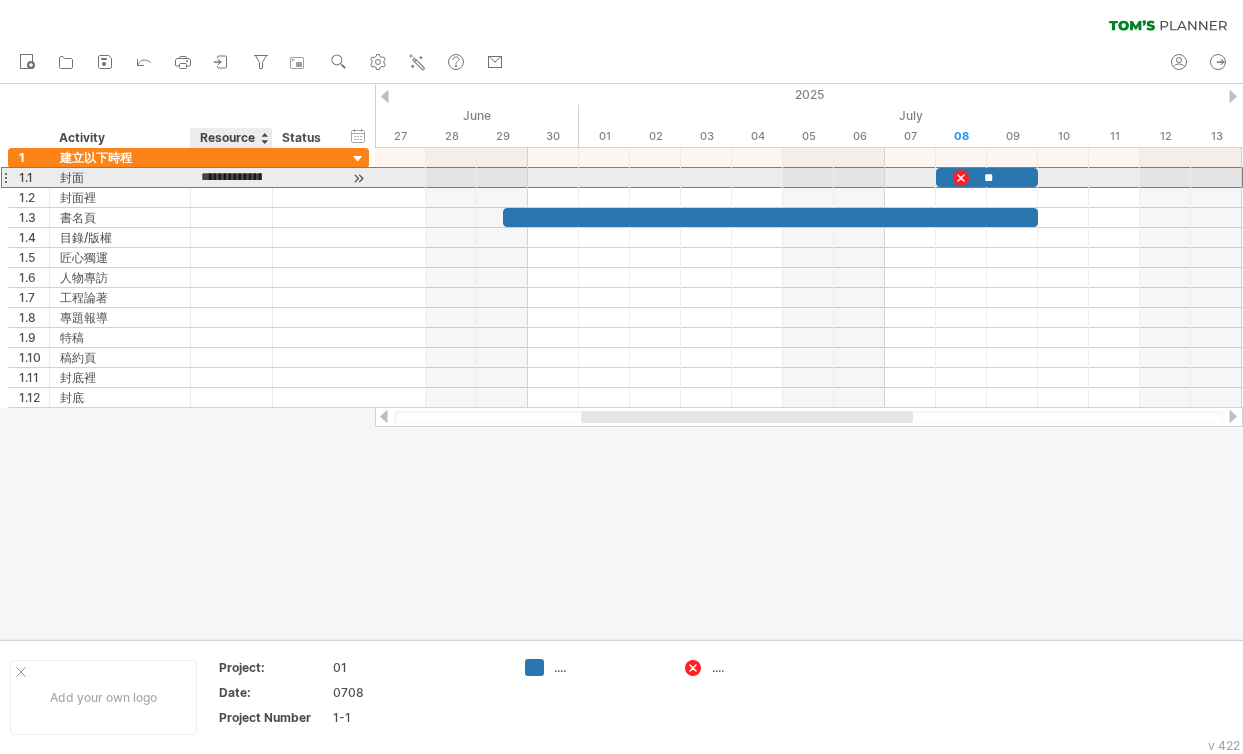 scroll, scrollTop: 0, scrollLeft: 0, axis: both 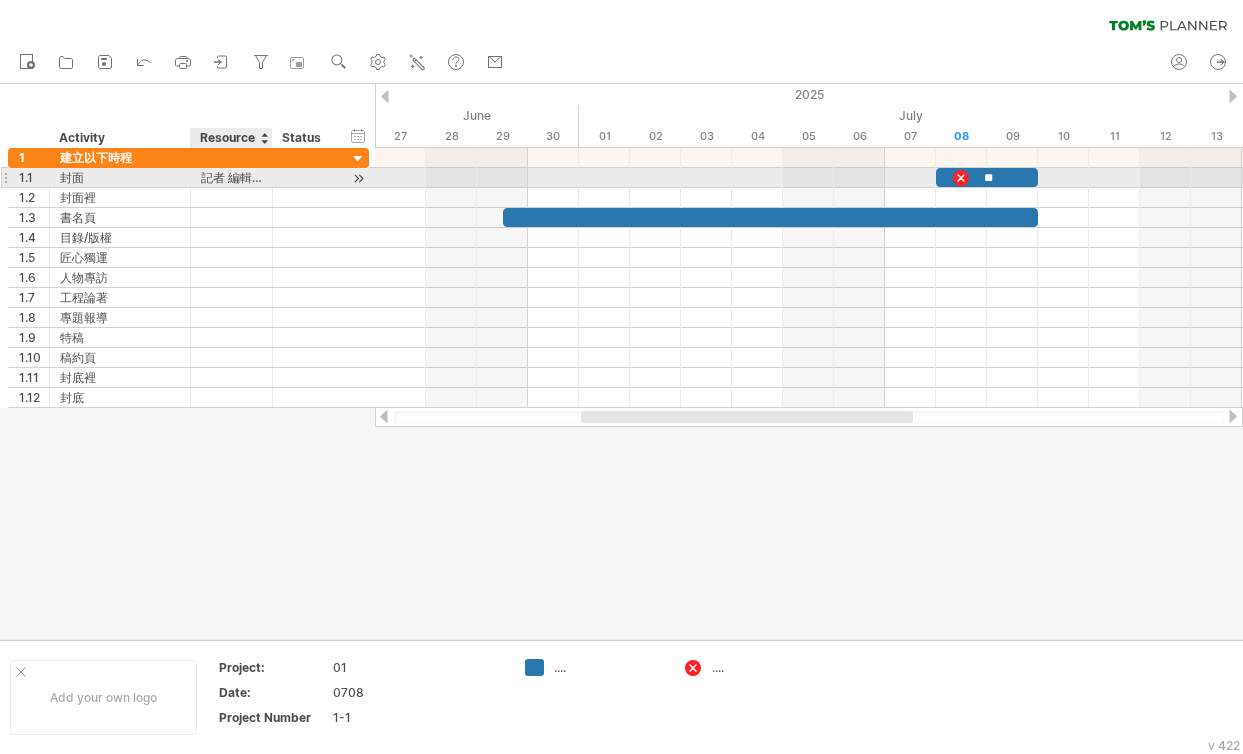 click at bounding box center [188, 178] 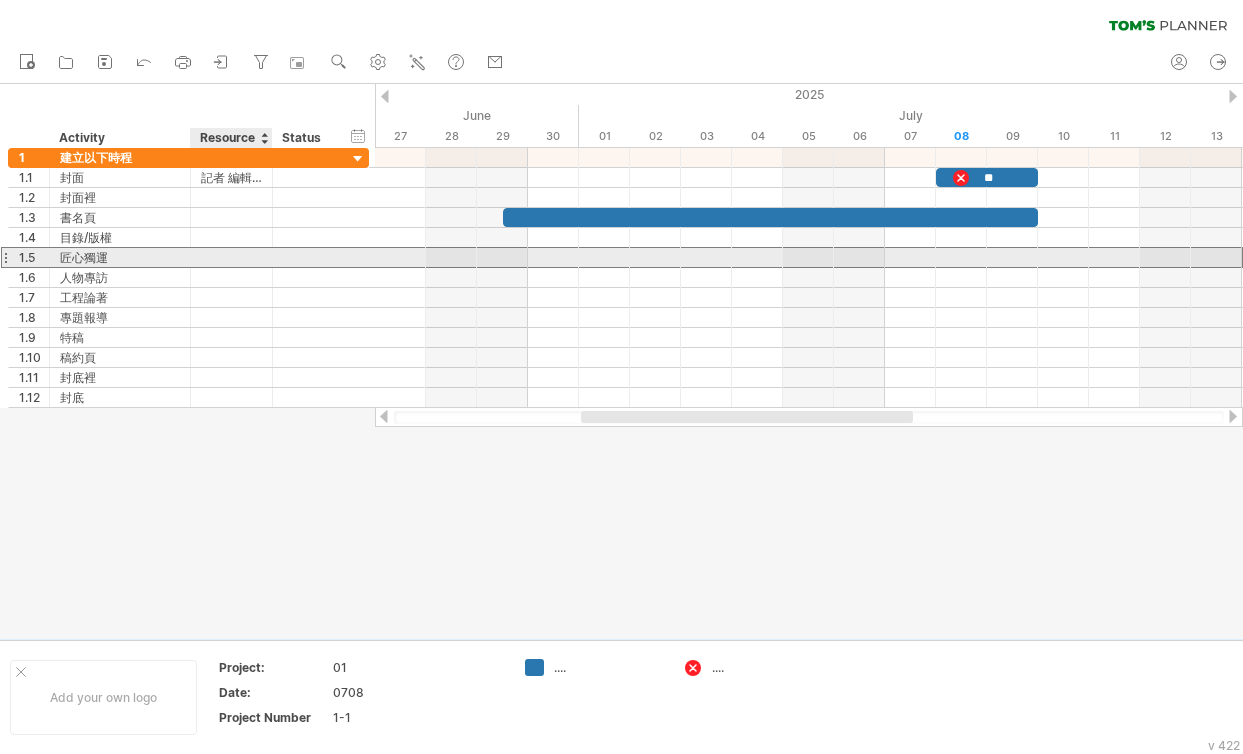 click at bounding box center (120, 257) 